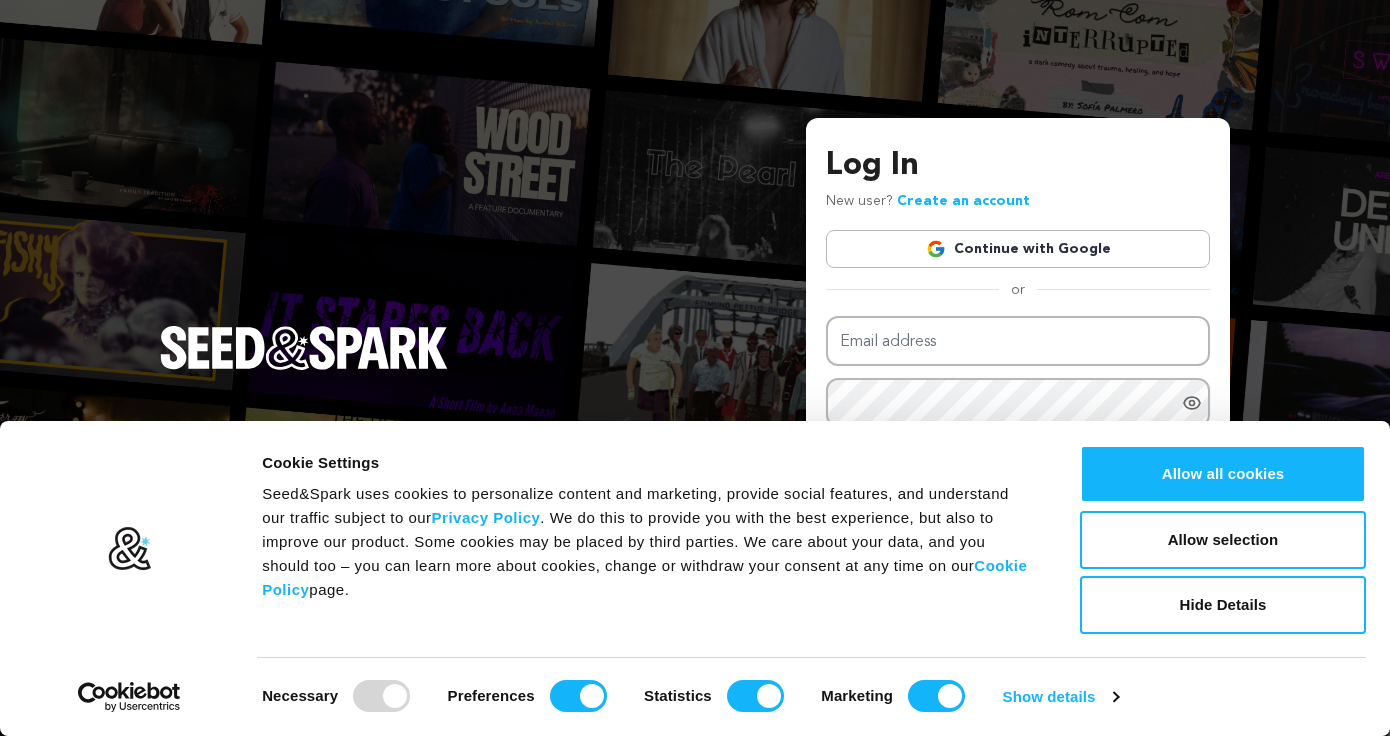 click on "Continue with Google" at bounding box center [1018, 249] 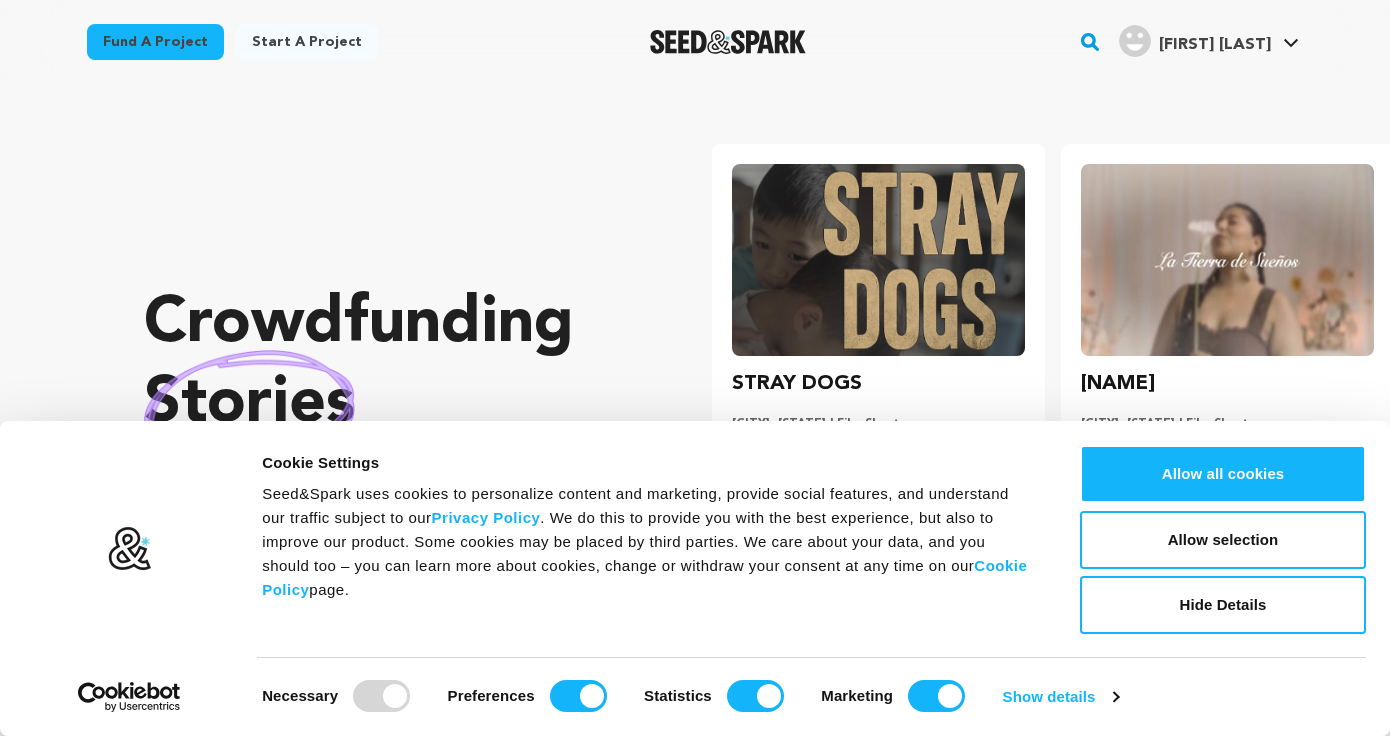 scroll, scrollTop: 0, scrollLeft: 0, axis: both 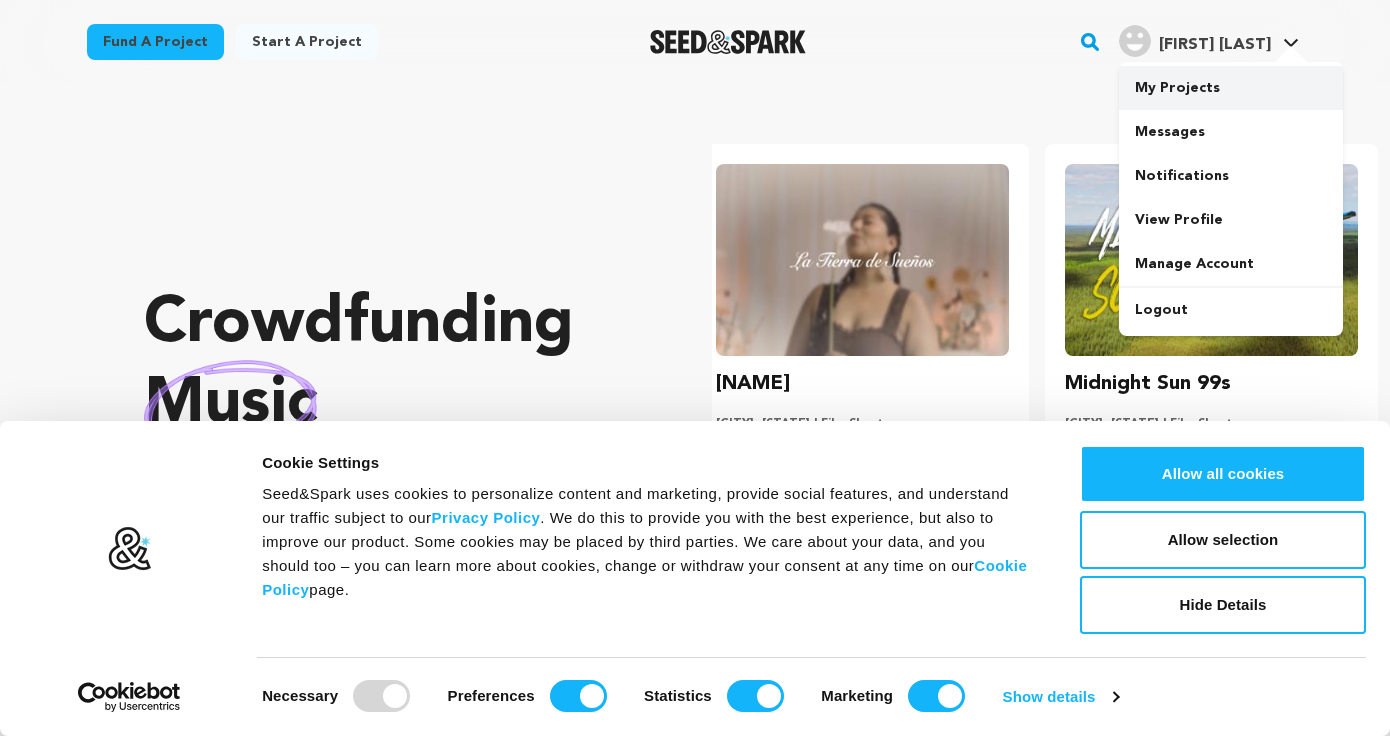 click on "My Projects" at bounding box center [1231, 88] 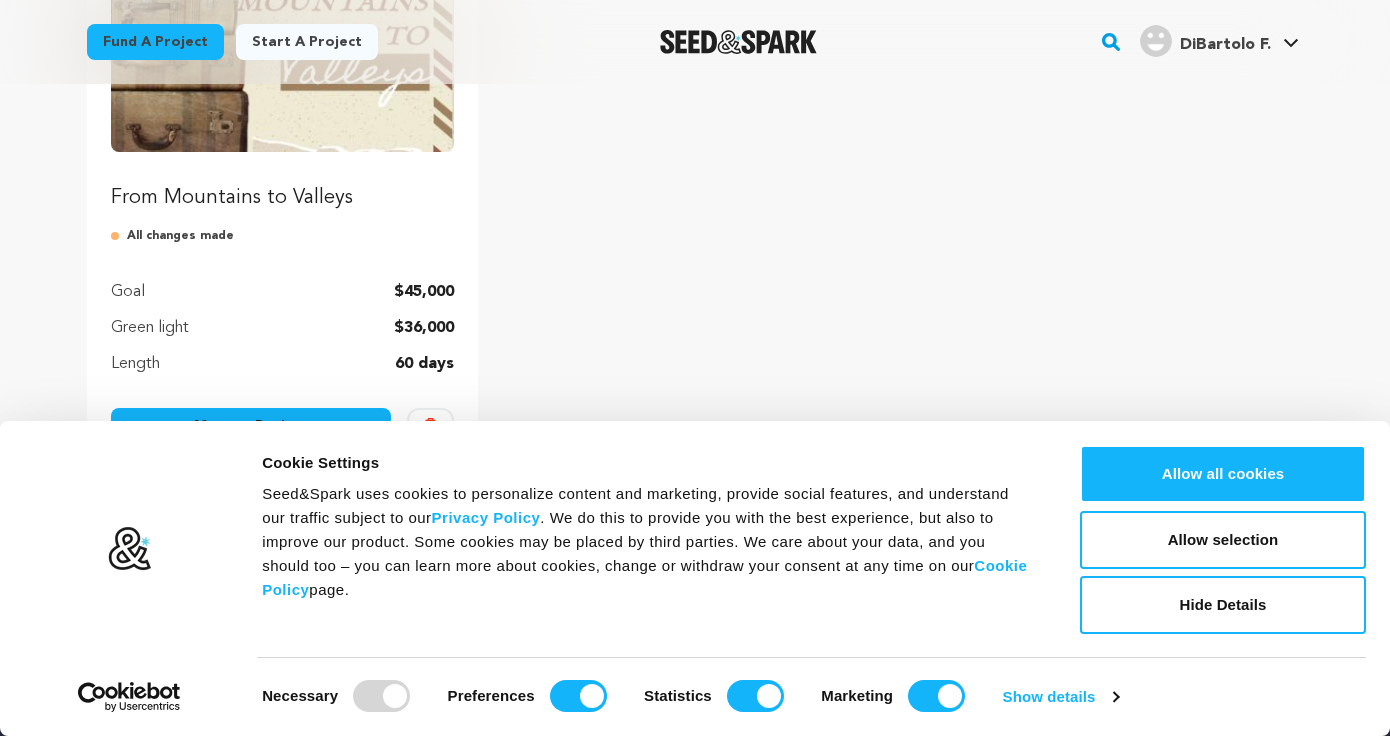 scroll, scrollTop: 406, scrollLeft: 0, axis: vertical 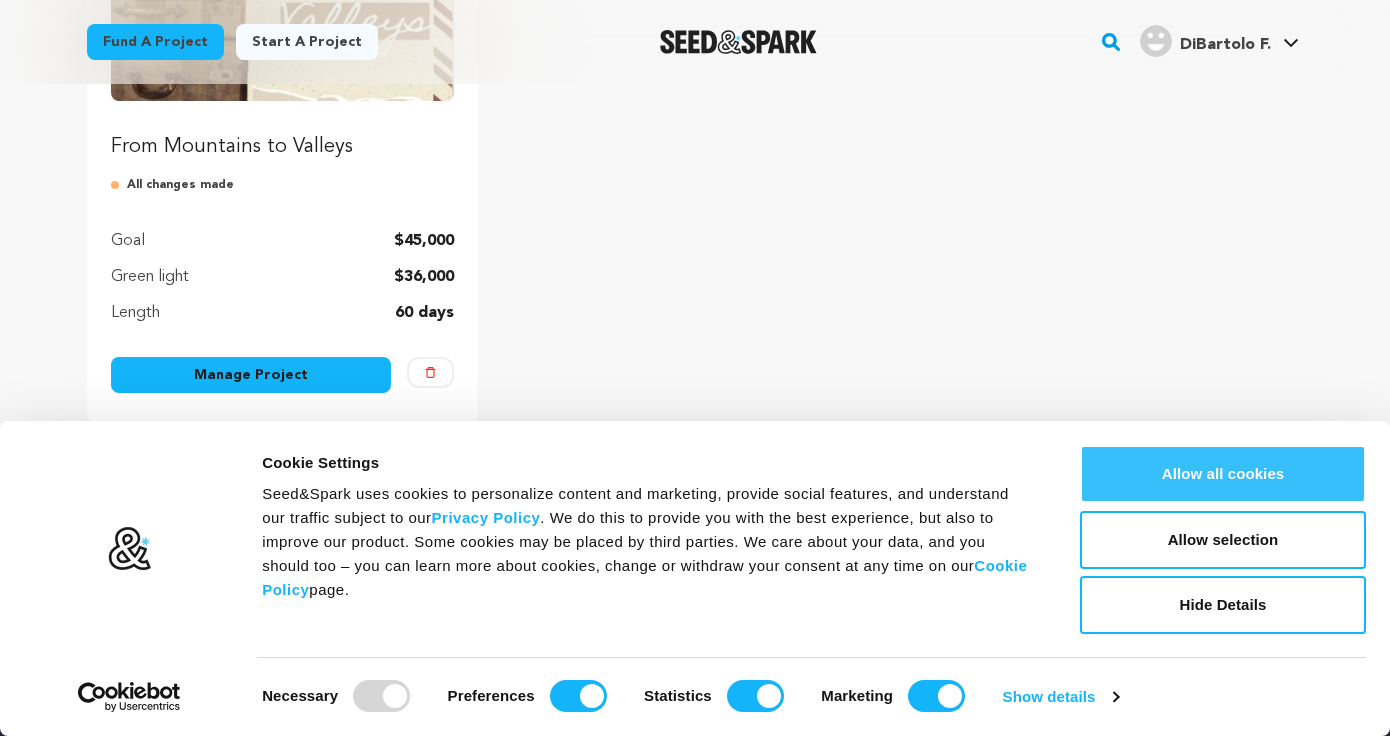 click on "Allow all cookies" at bounding box center [1223, 474] 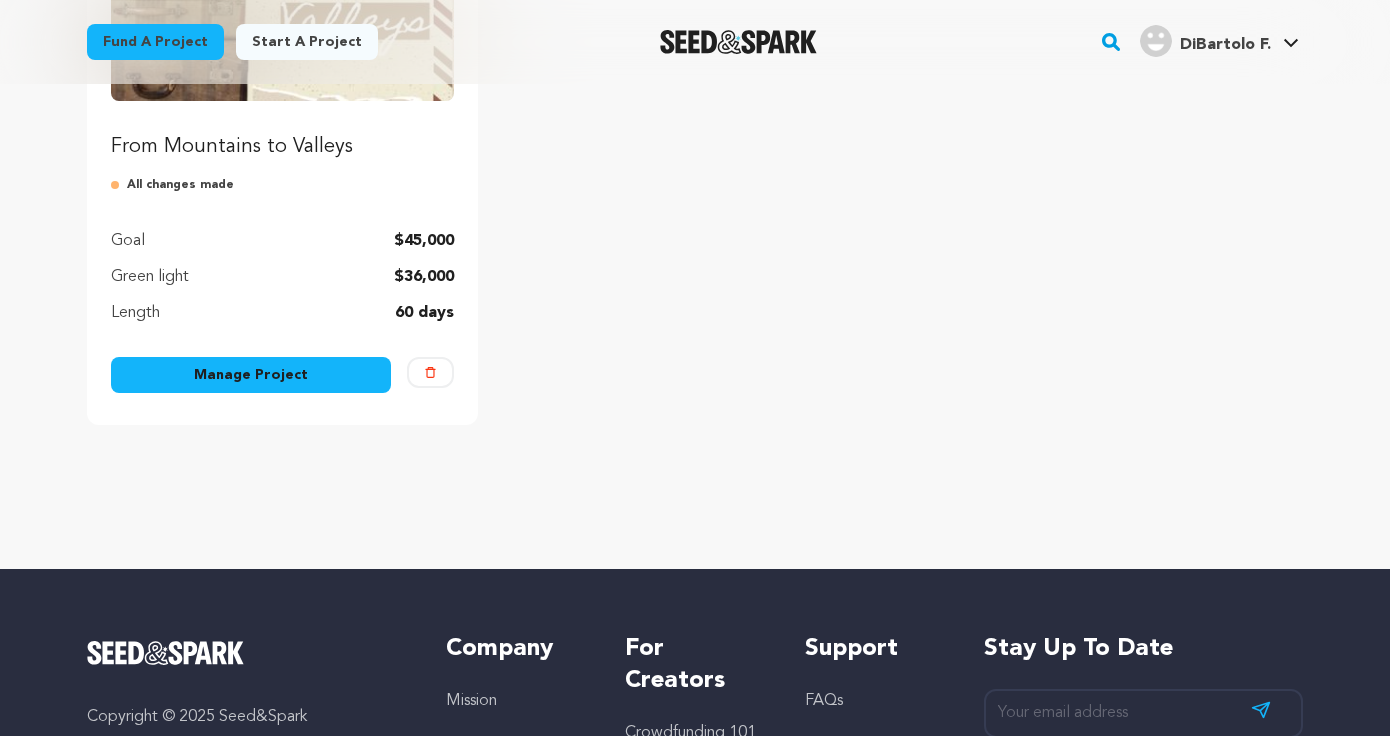 click on "Manage Project" at bounding box center [251, 375] 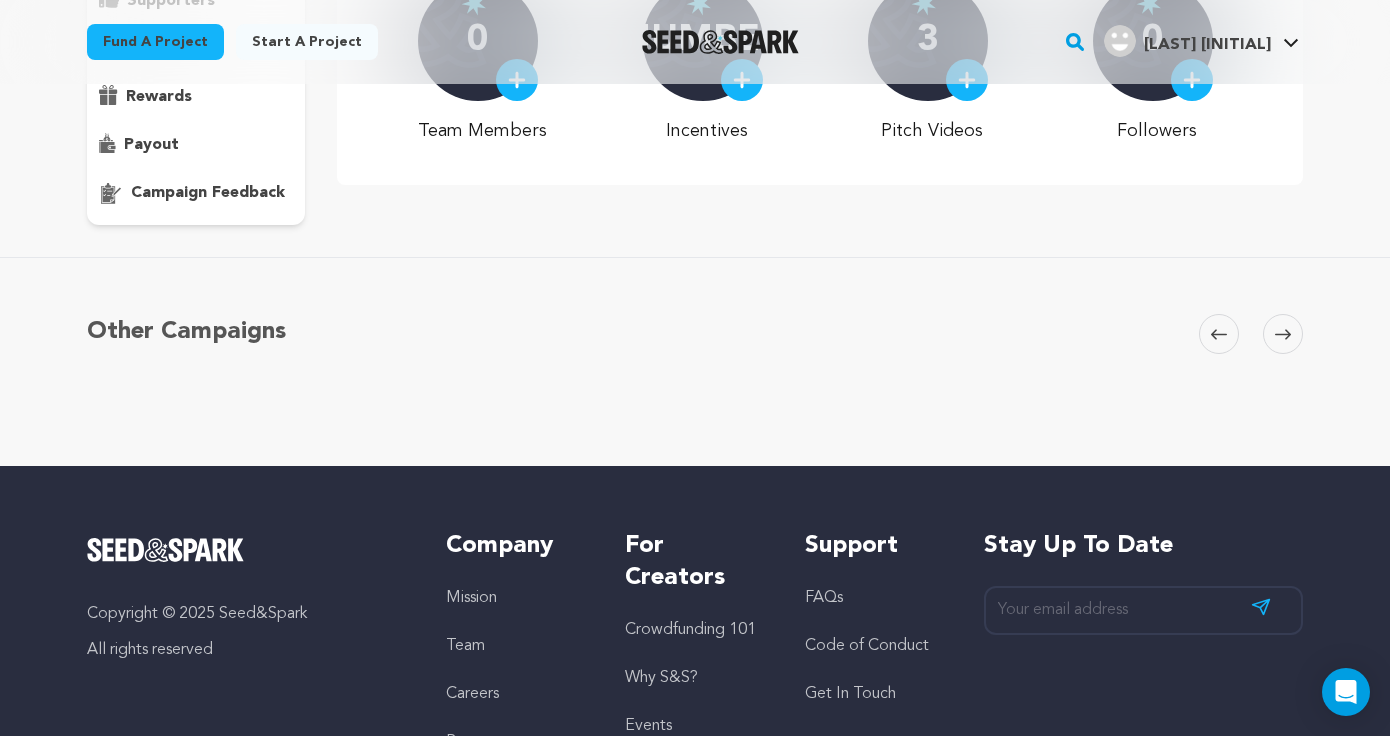 scroll, scrollTop: 0, scrollLeft: 0, axis: both 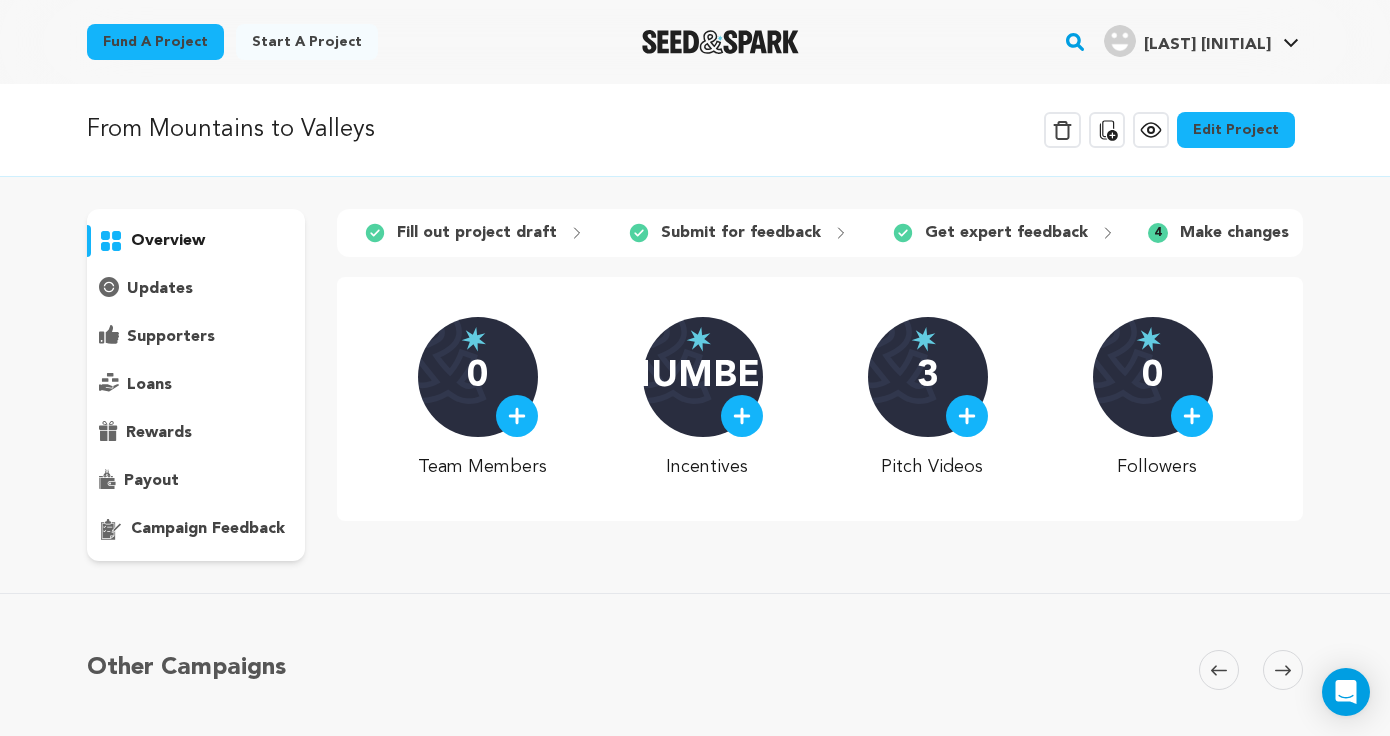 click on "Edit Project" at bounding box center (1236, 130) 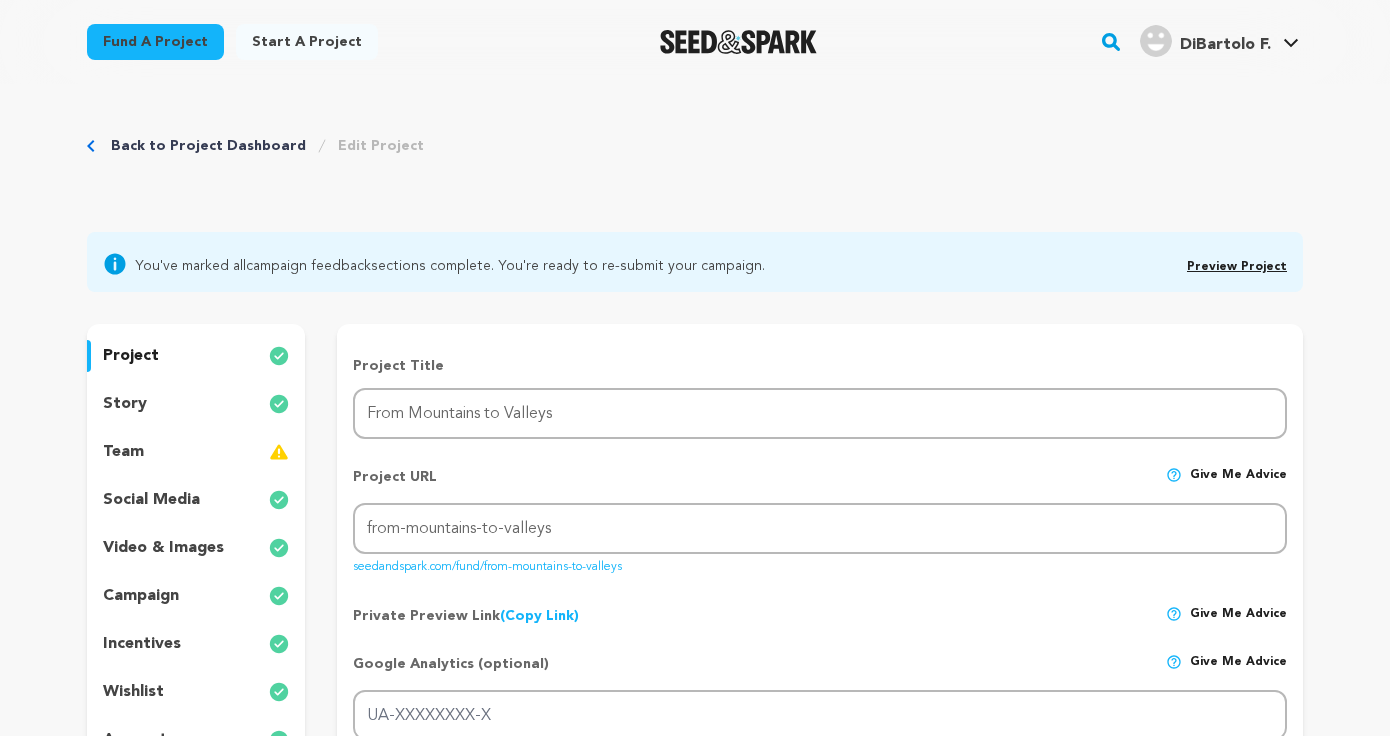 scroll, scrollTop: 28, scrollLeft: 0, axis: vertical 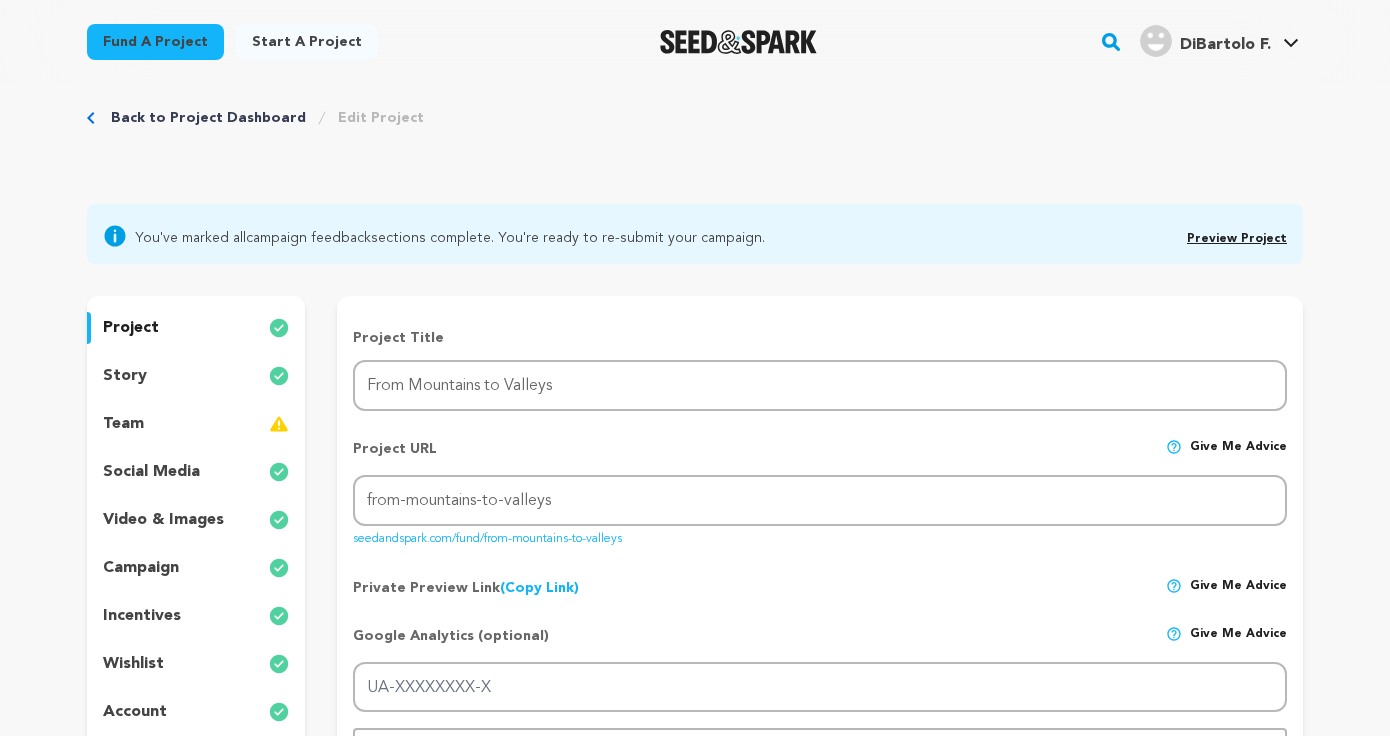 click on "video & images" at bounding box center (163, 520) 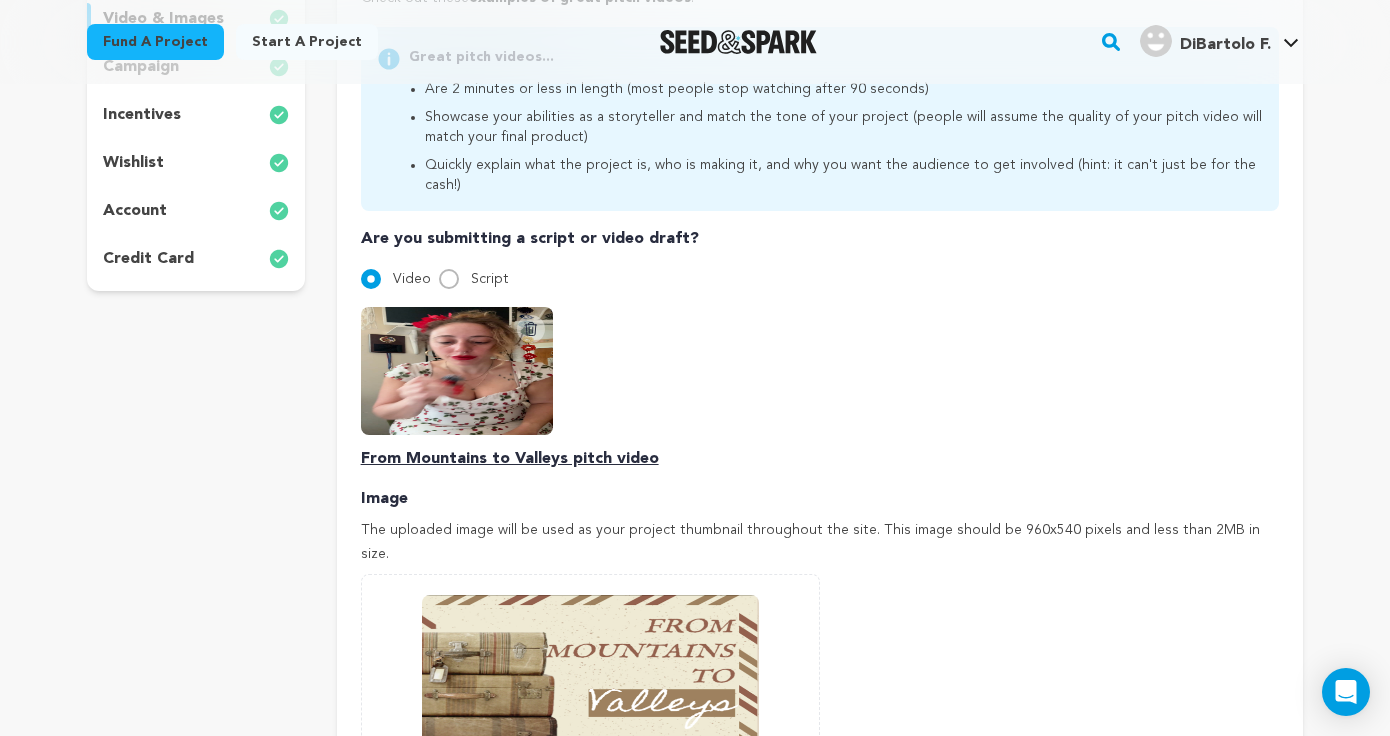 scroll, scrollTop: 560, scrollLeft: 0, axis: vertical 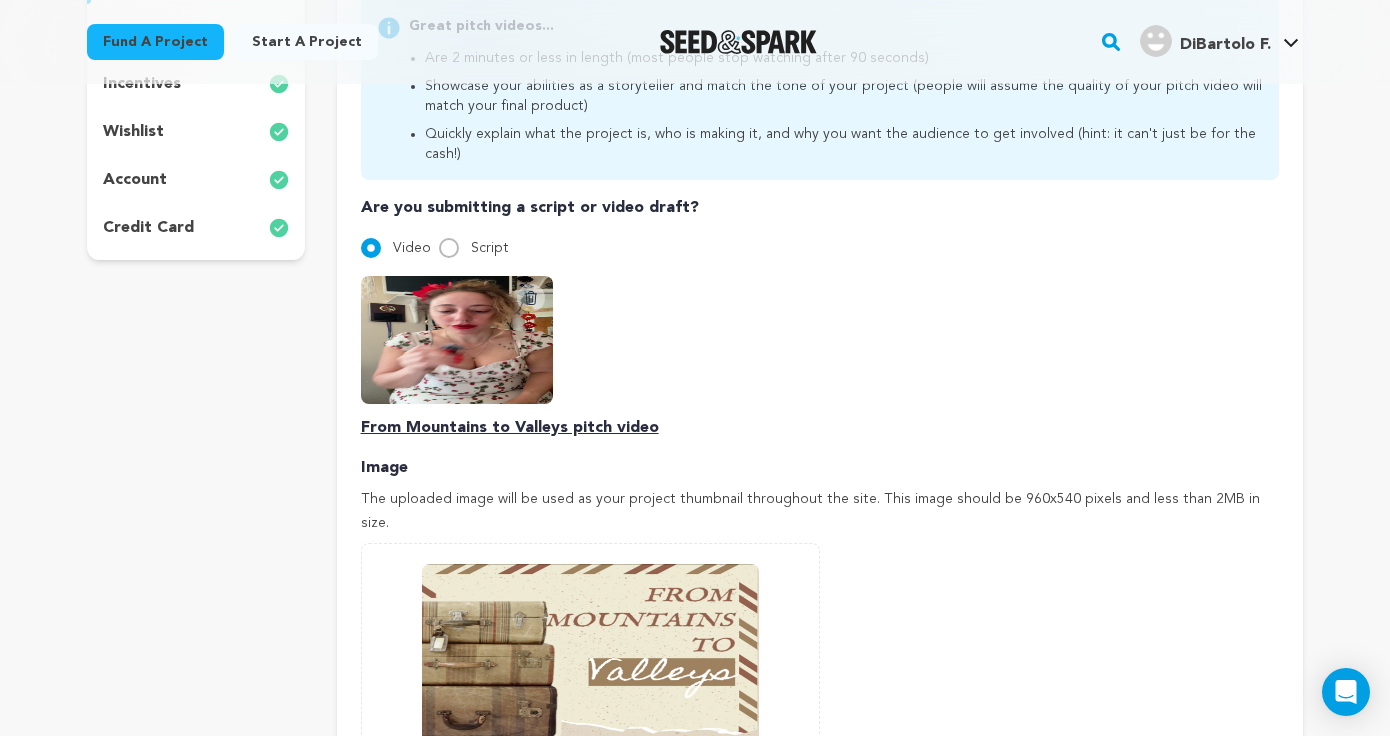 click on "From Mountains to Valleys pitch video" at bounding box center (820, 428) 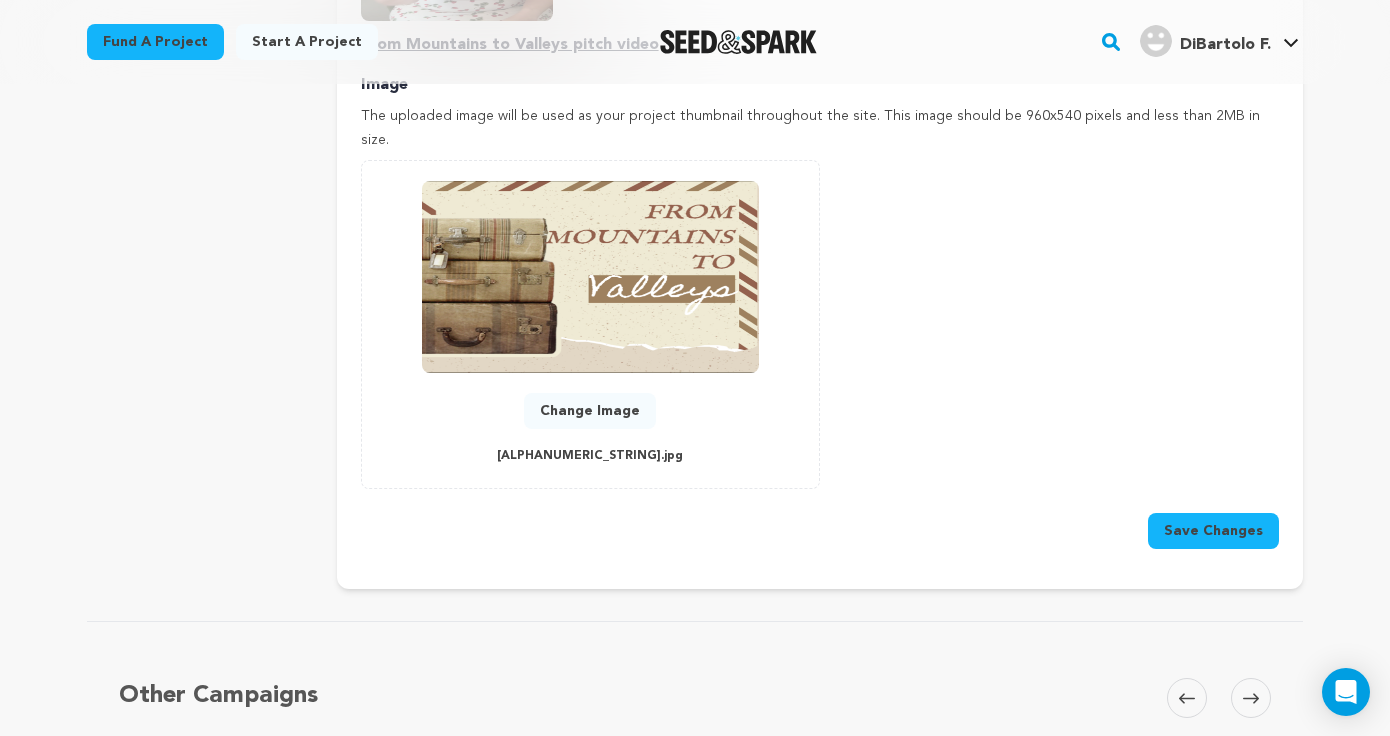 scroll, scrollTop: 917, scrollLeft: 0, axis: vertical 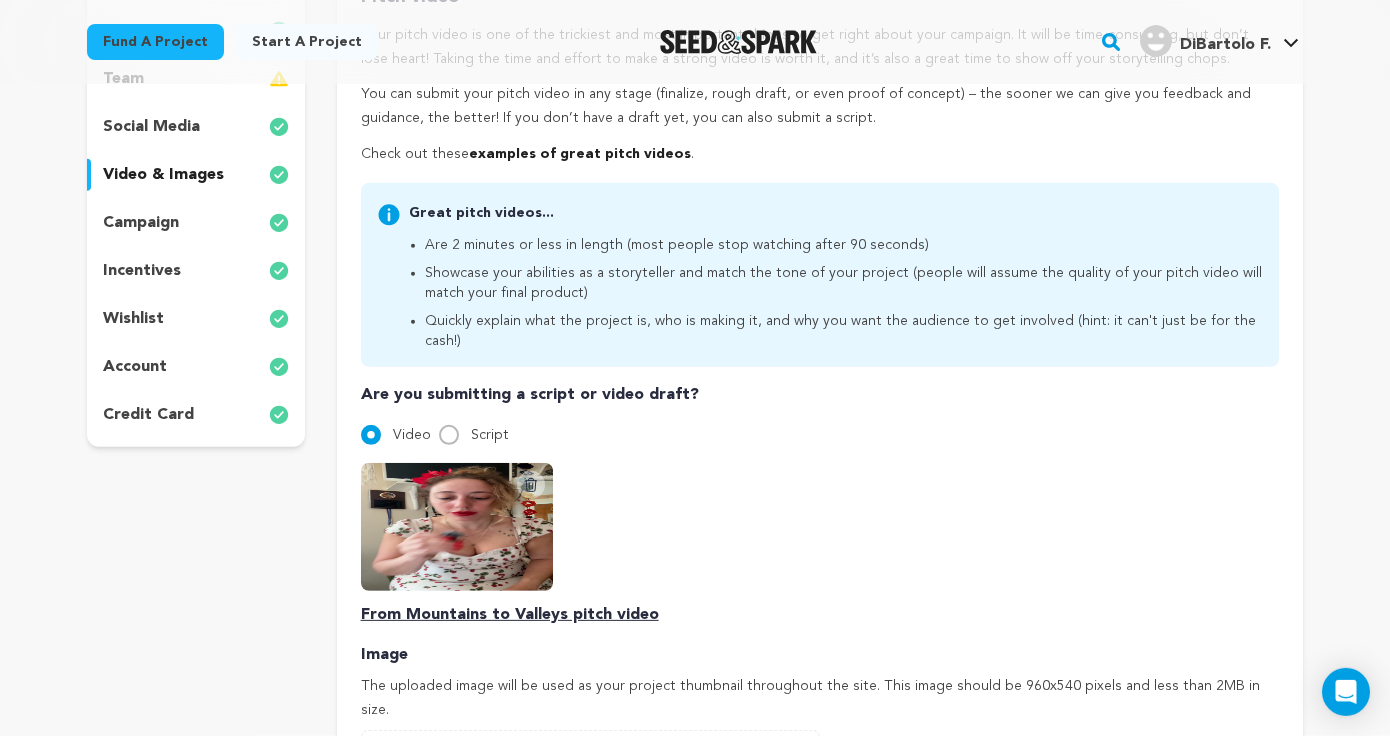 click on "campaign" at bounding box center (196, 223) 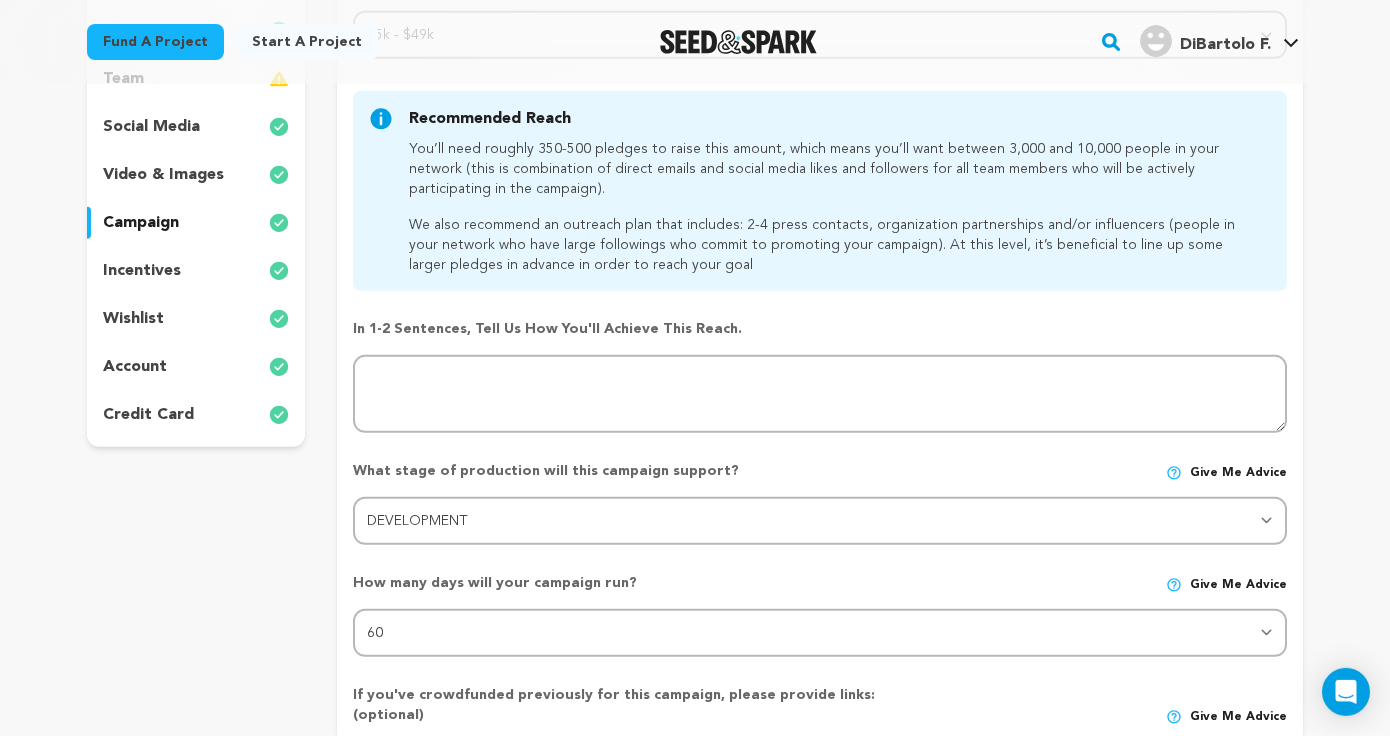 click on "video & images" at bounding box center [163, 175] 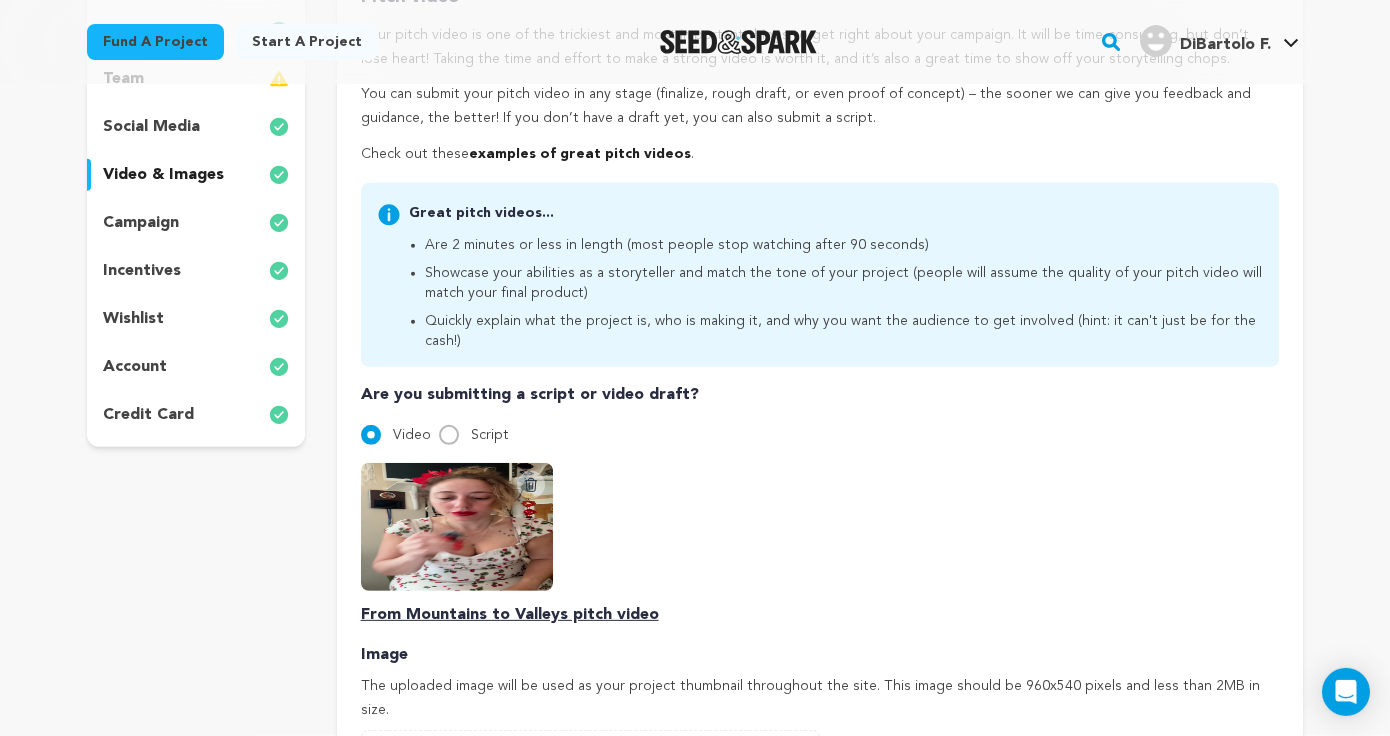 click at bounding box center (279, 175) 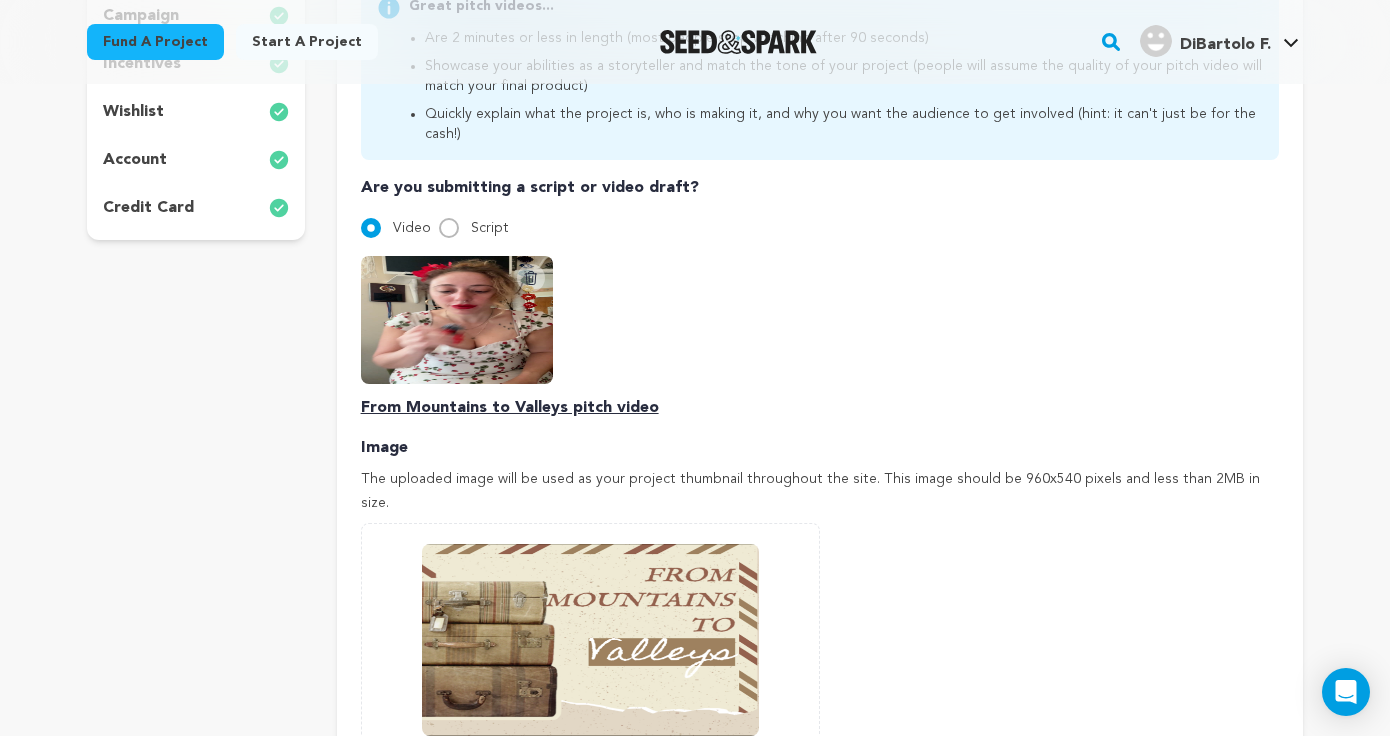 scroll, scrollTop: 583, scrollLeft: 0, axis: vertical 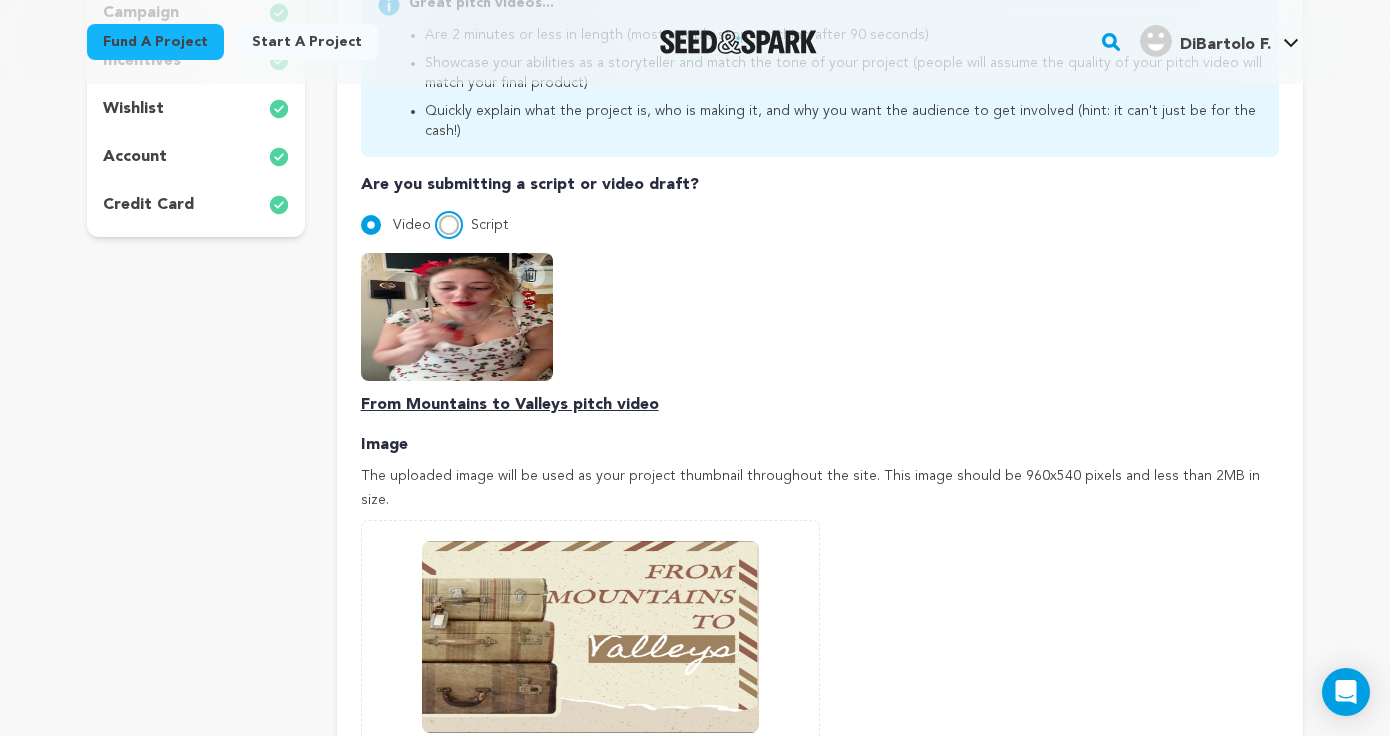 click on "Script" at bounding box center (449, 225) 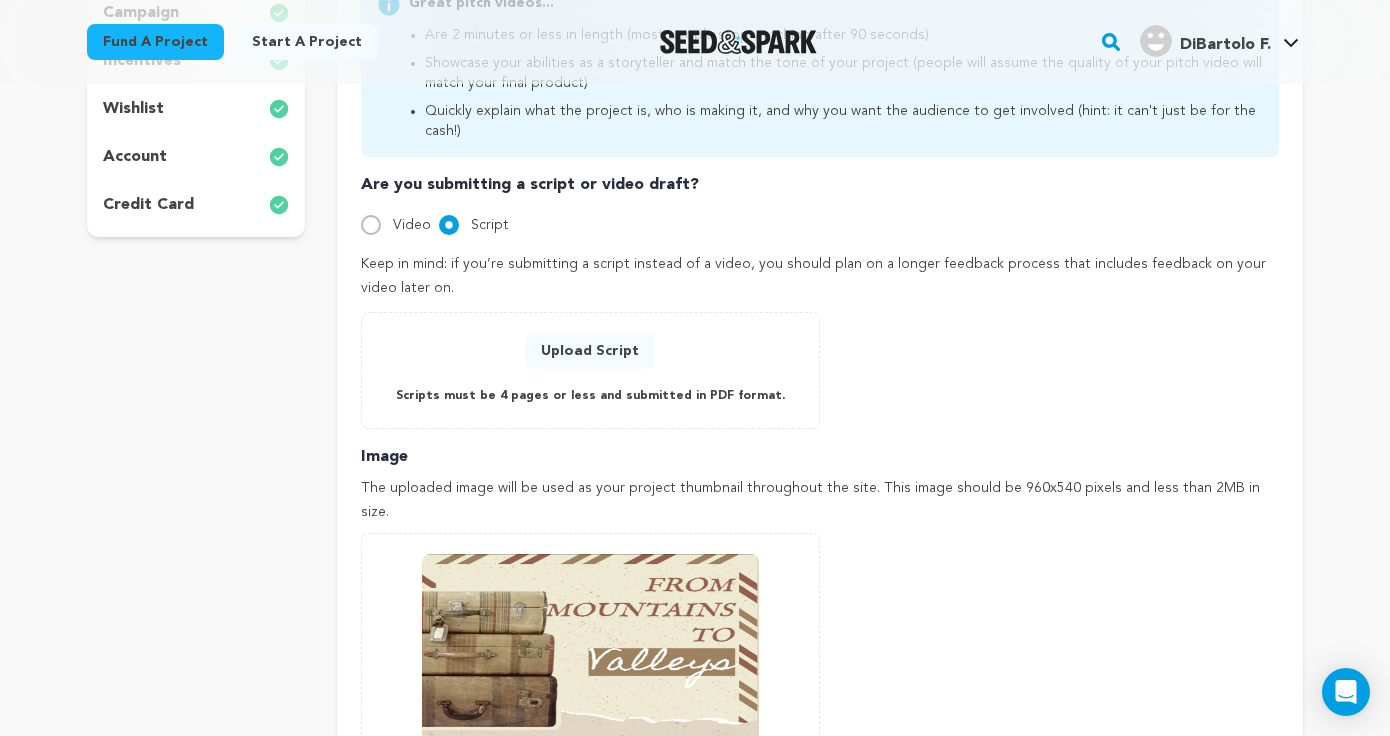 click on "Video" at bounding box center [396, 225] 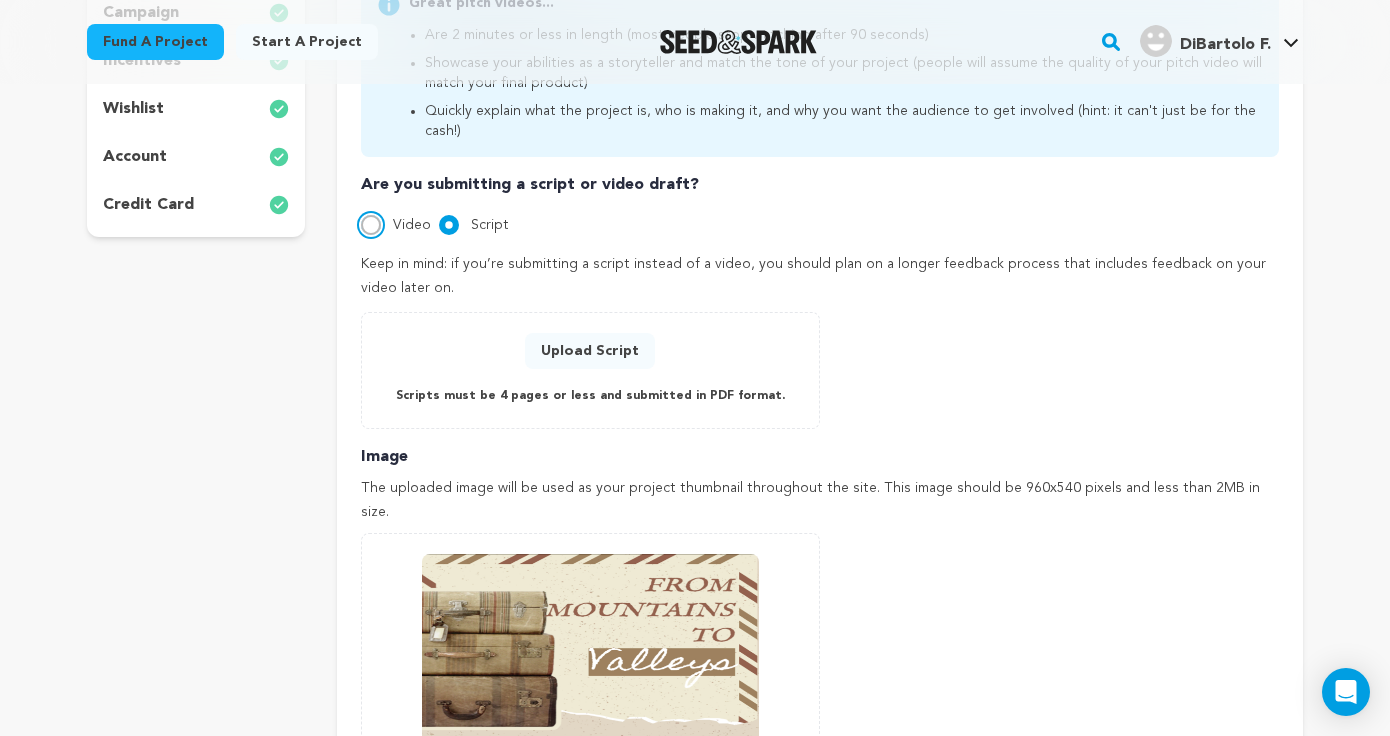 click on "Video" at bounding box center [371, 225] 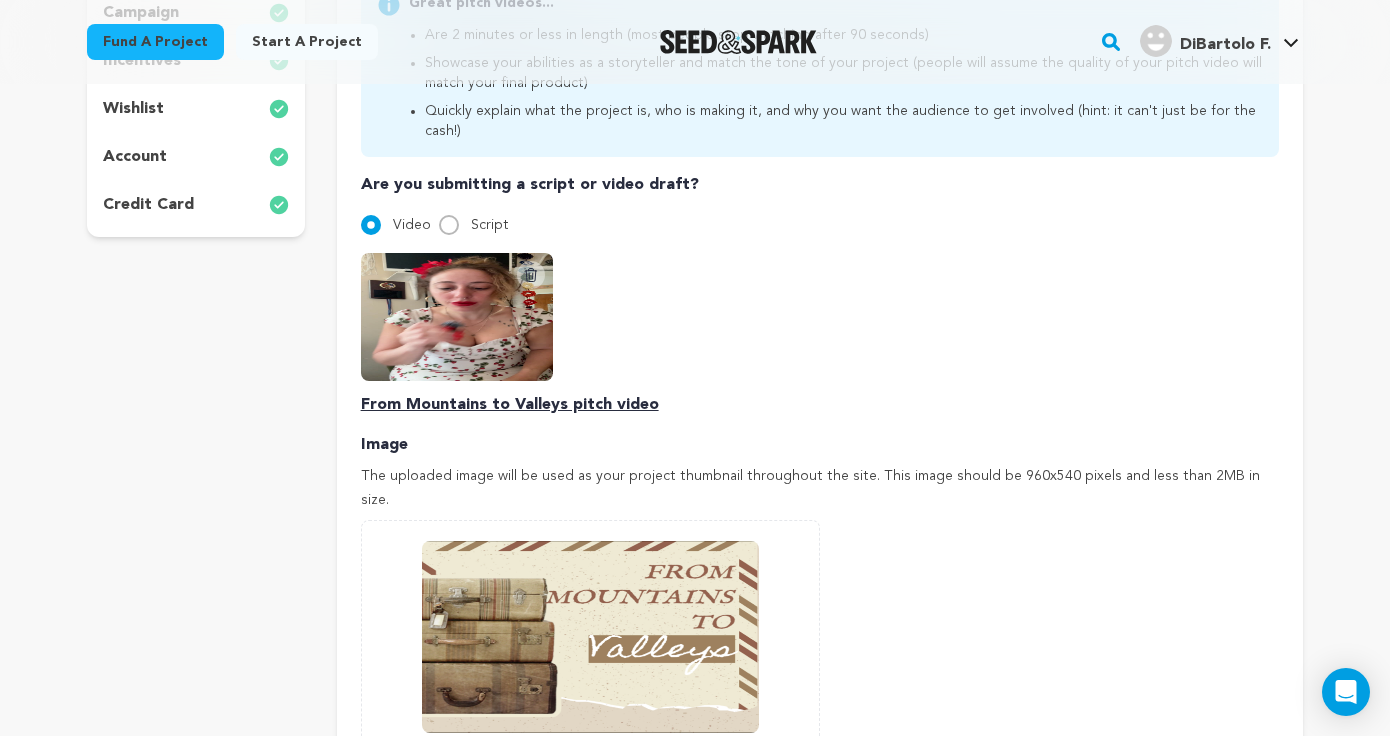 click at bounding box center (457, 317) 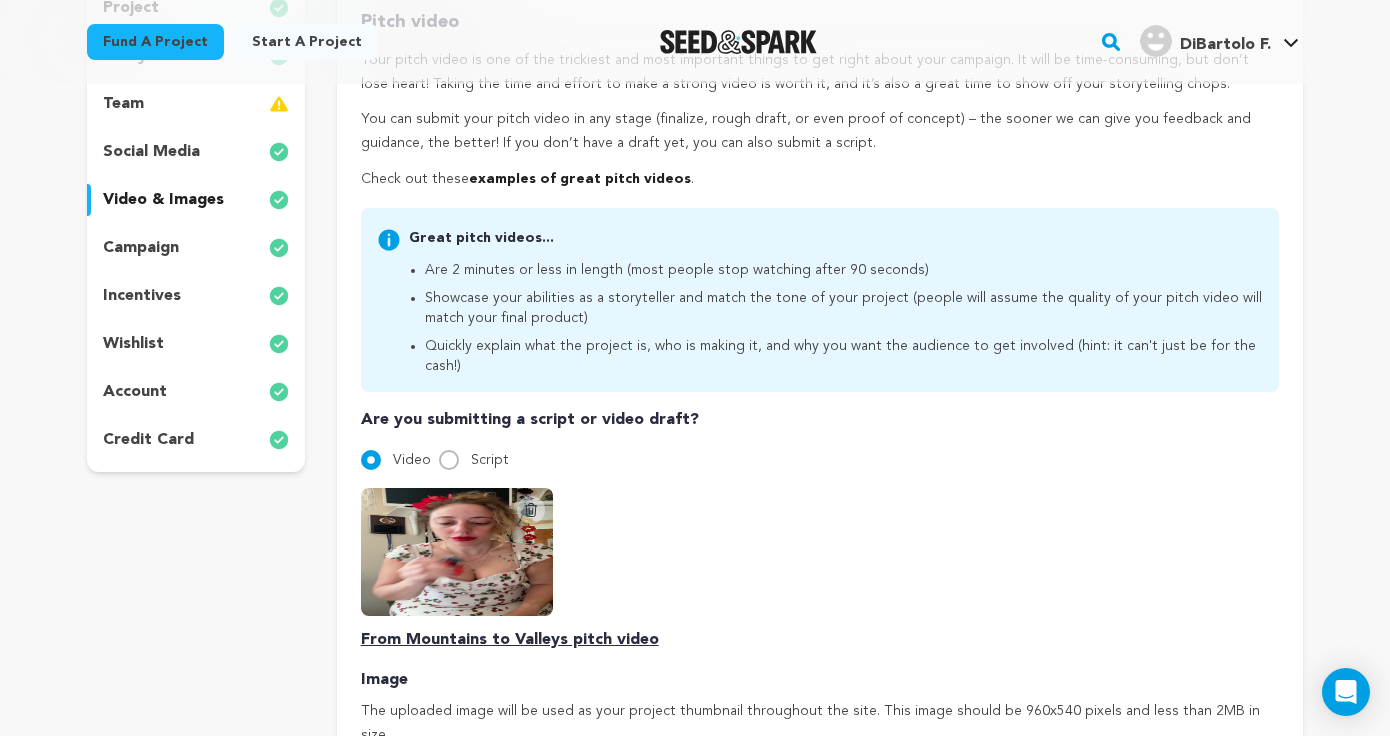 scroll, scrollTop: 0, scrollLeft: 0, axis: both 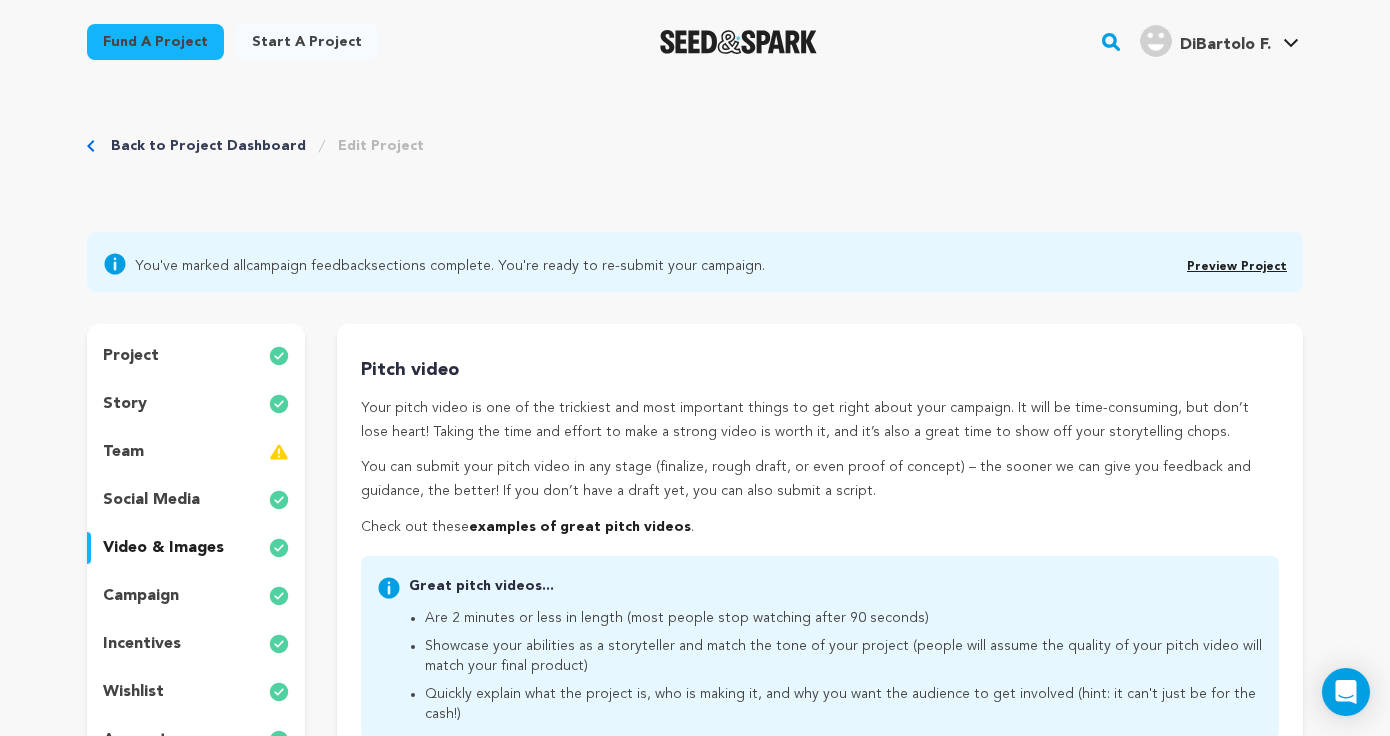 click on "Preview Project" at bounding box center (1237, 267) 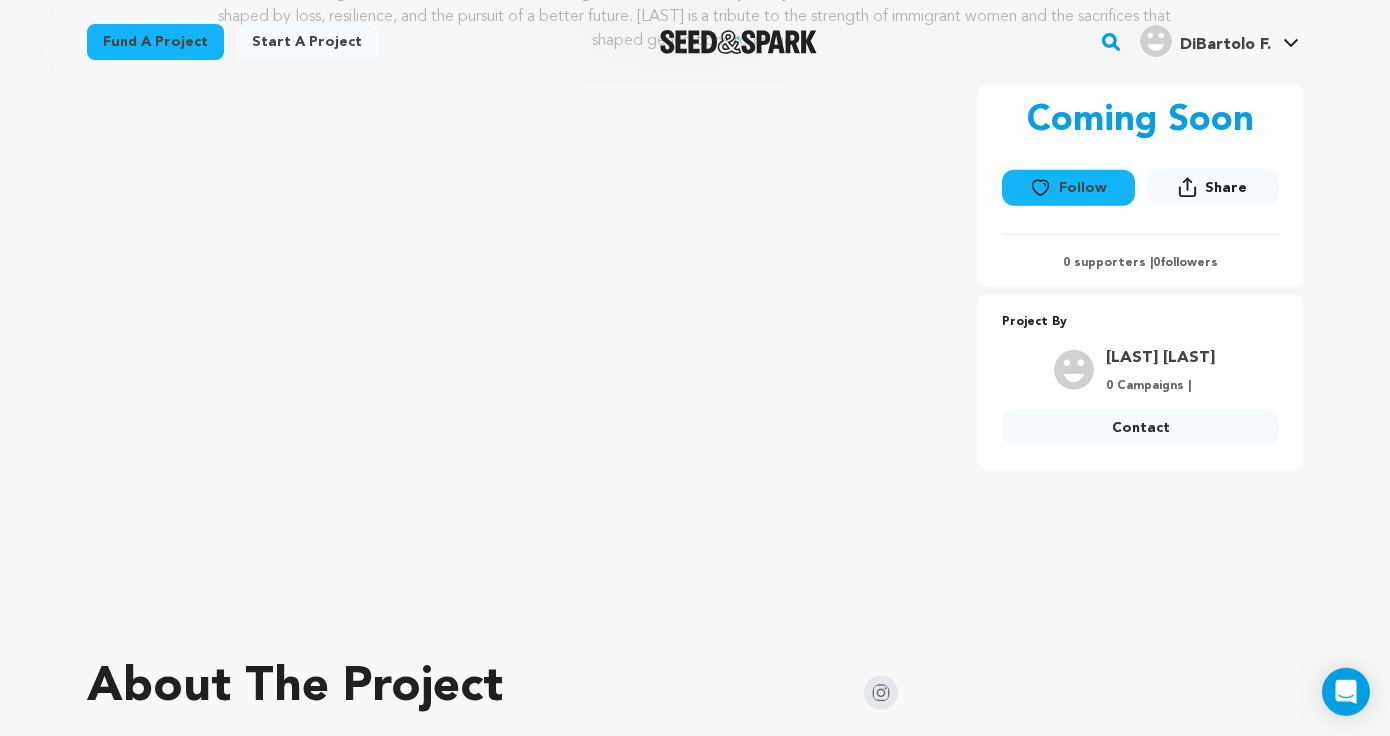 scroll, scrollTop: 0, scrollLeft: 0, axis: both 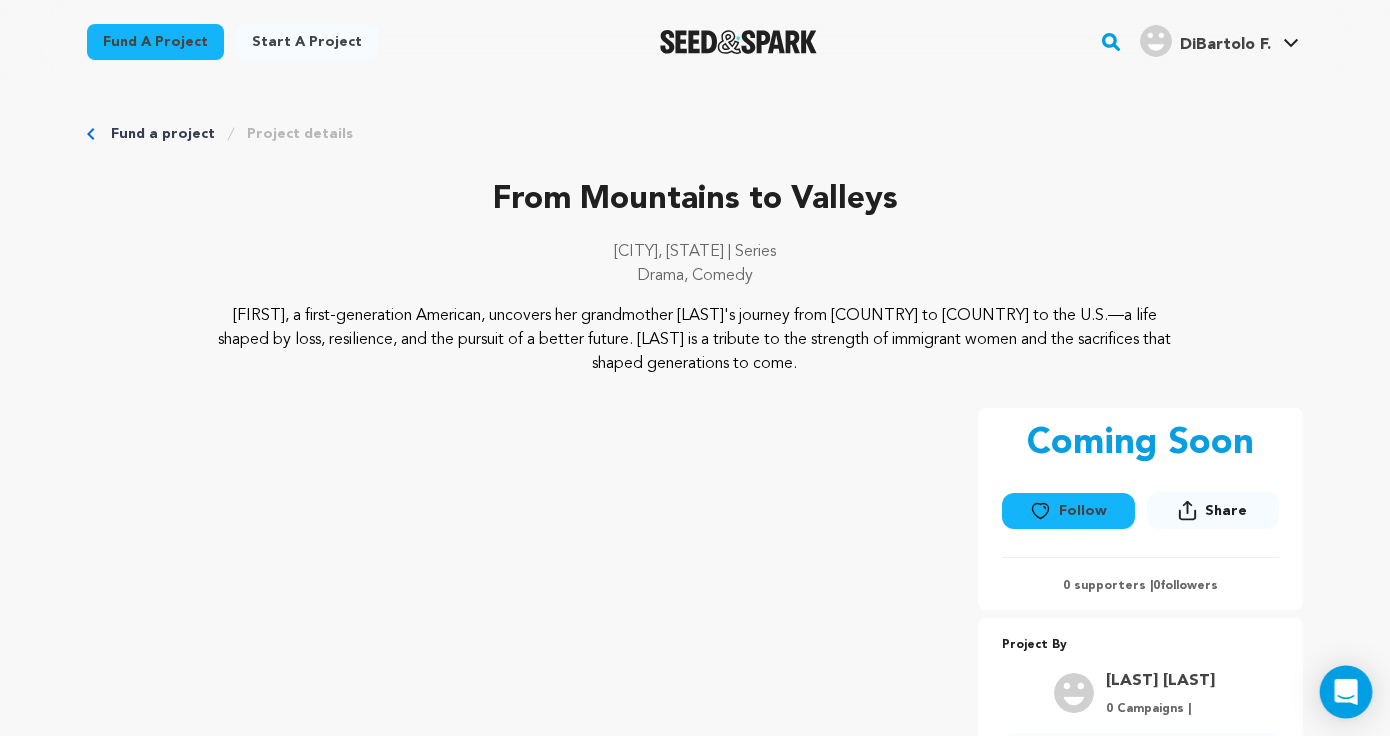 click at bounding box center (1346, 692) 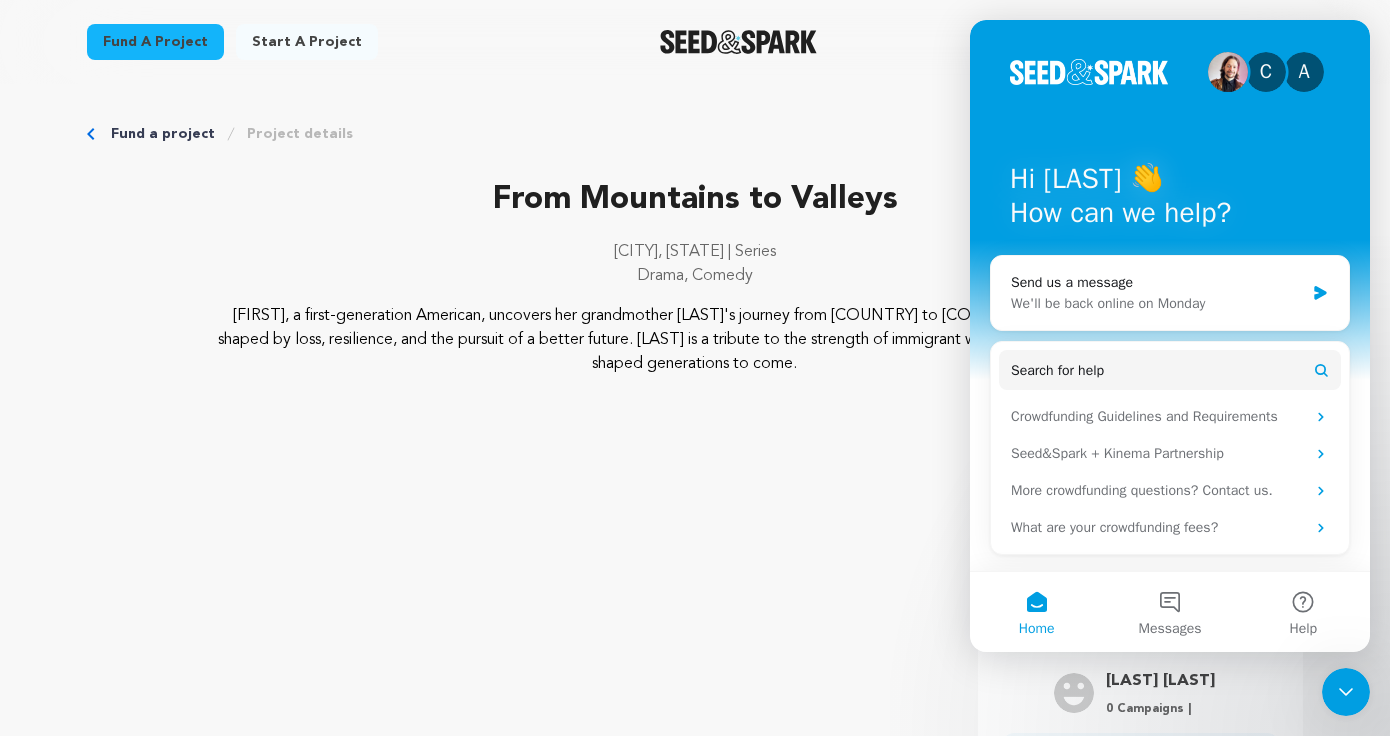 scroll, scrollTop: 0, scrollLeft: 0, axis: both 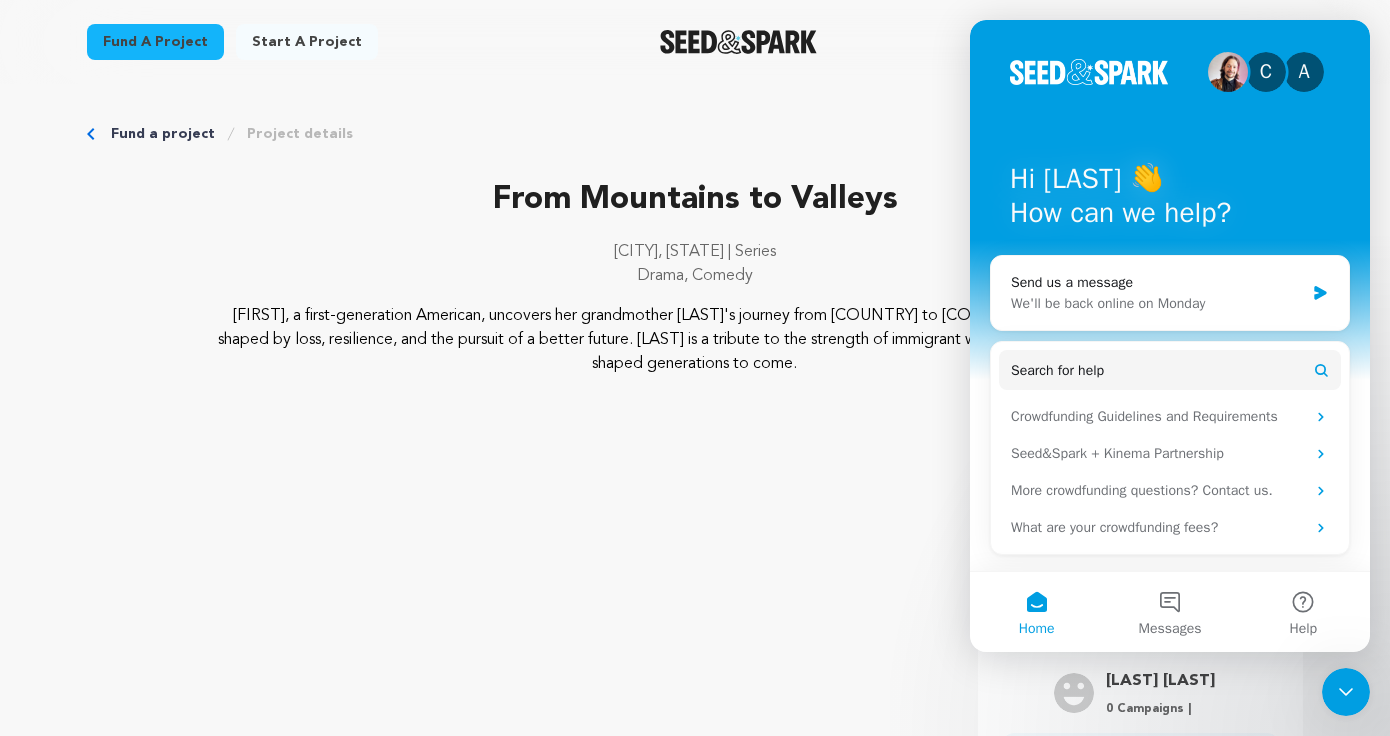 click on "Drama,
Comedy" at bounding box center (695, 276) 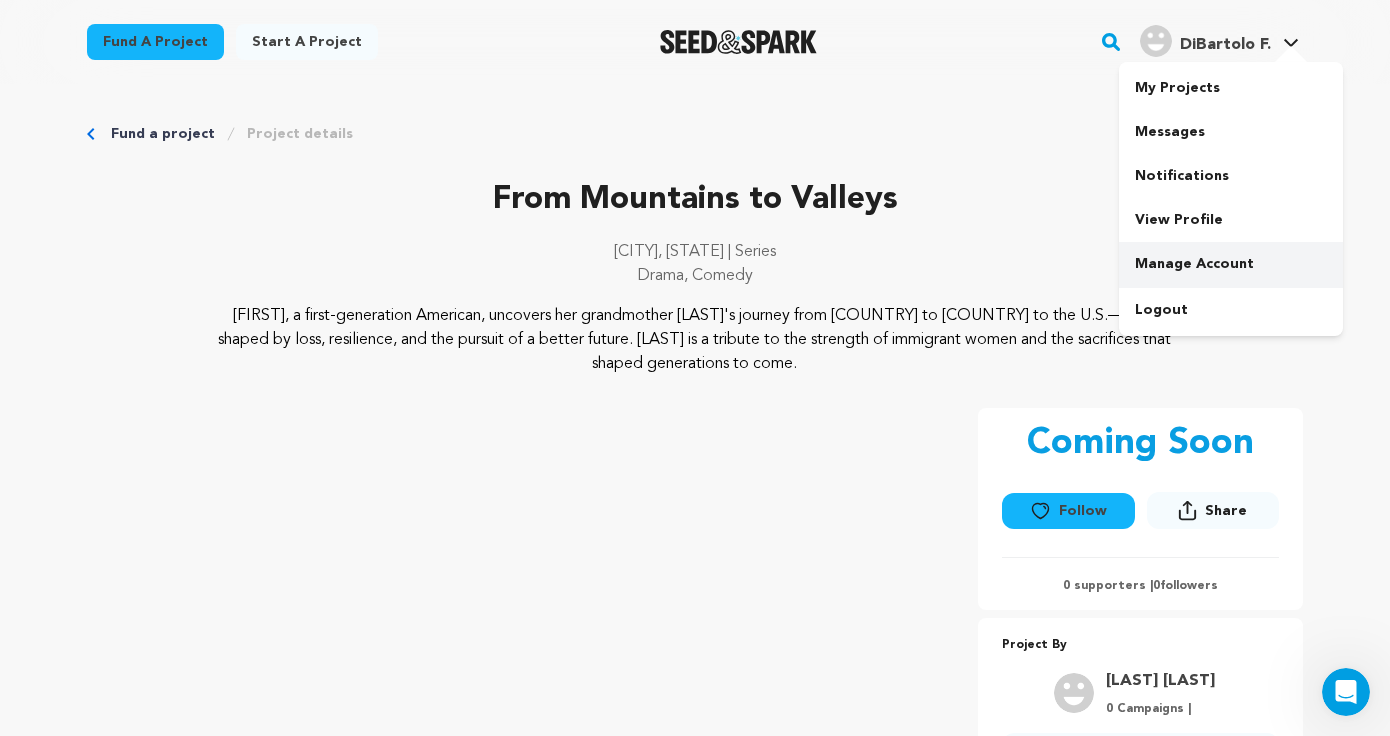 scroll, scrollTop: 0, scrollLeft: 0, axis: both 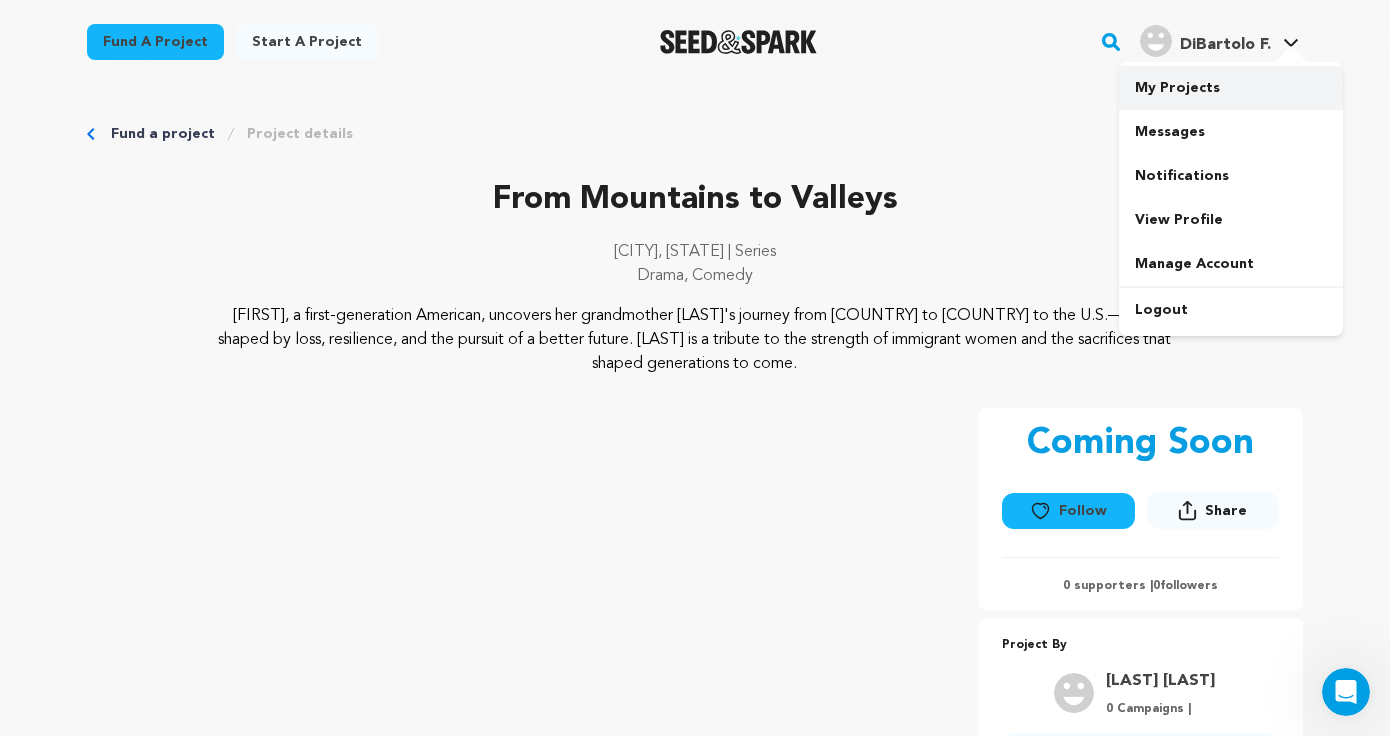 click on "My Projects" at bounding box center (1231, 88) 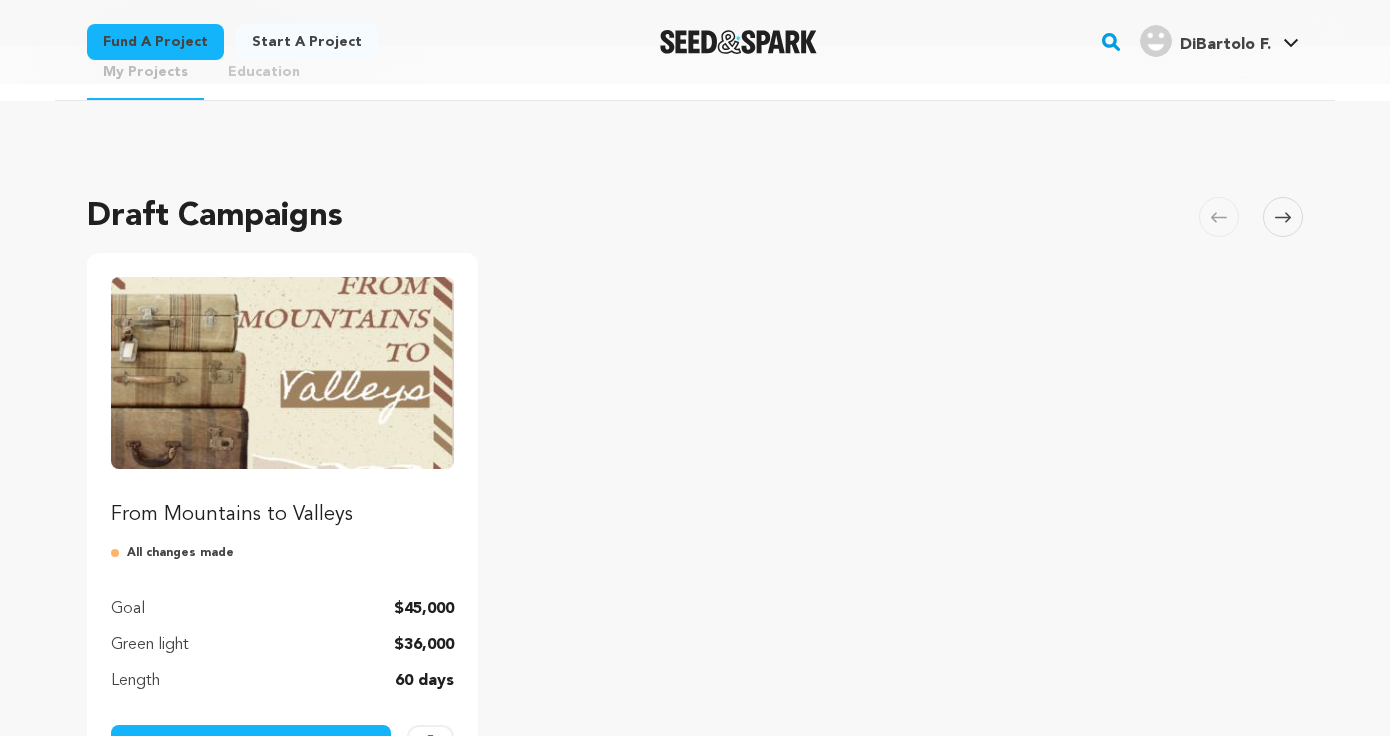 scroll, scrollTop: 92, scrollLeft: 0, axis: vertical 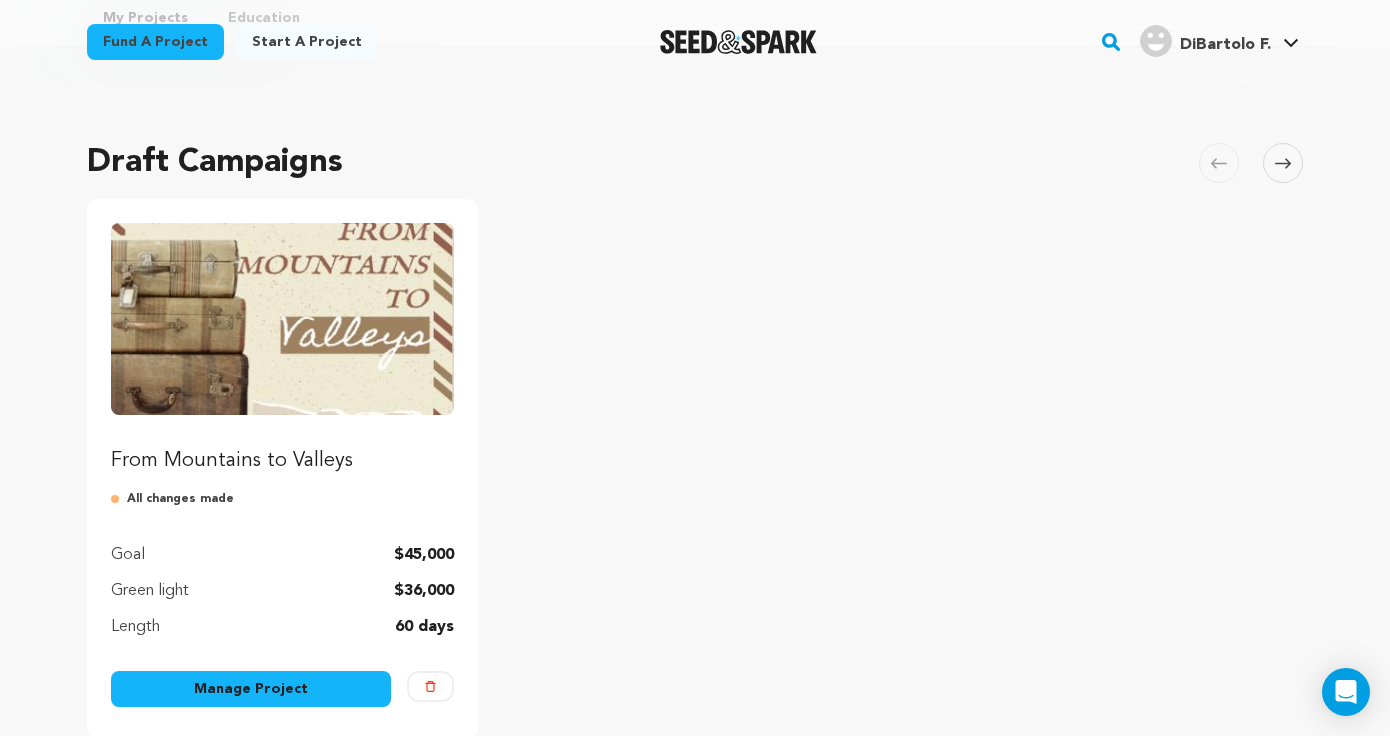 click on "Manage Project" at bounding box center [251, 689] 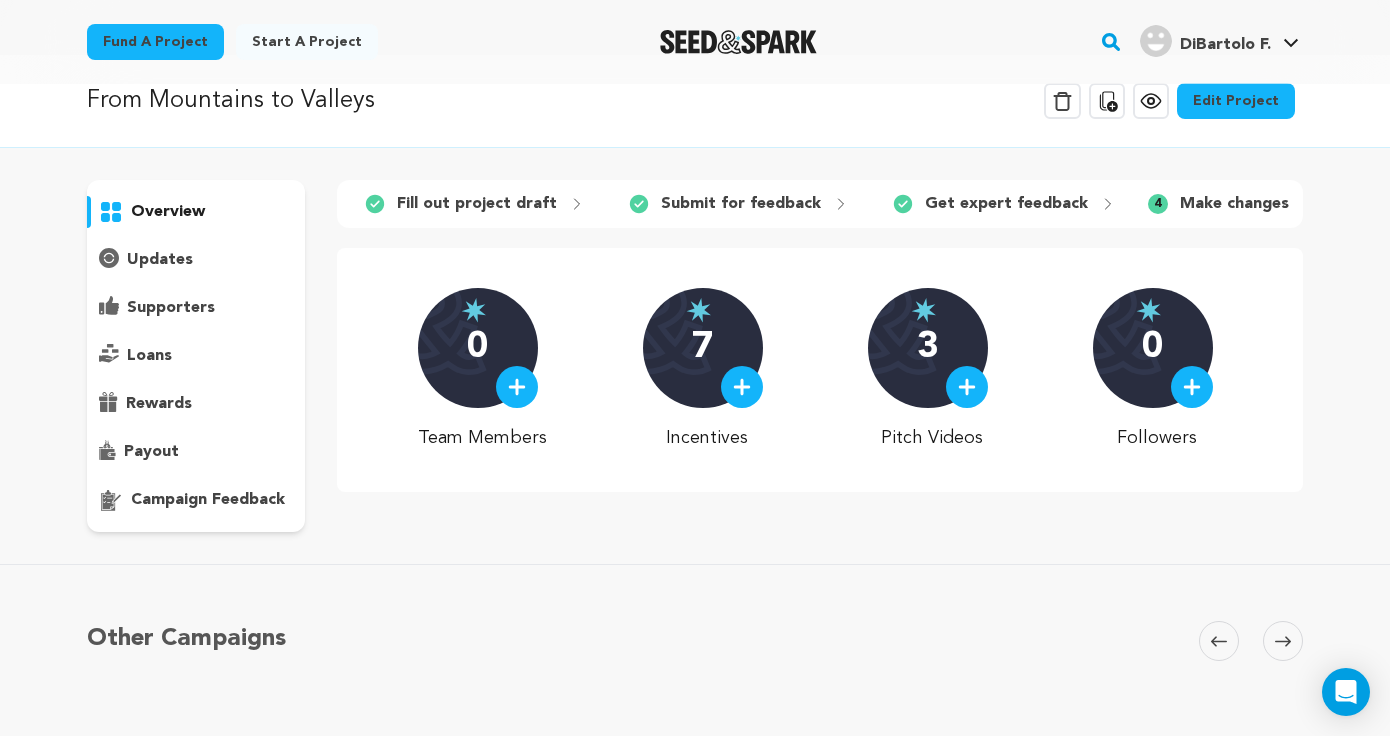 scroll, scrollTop: 14, scrollLeft: 0, axis: vertical 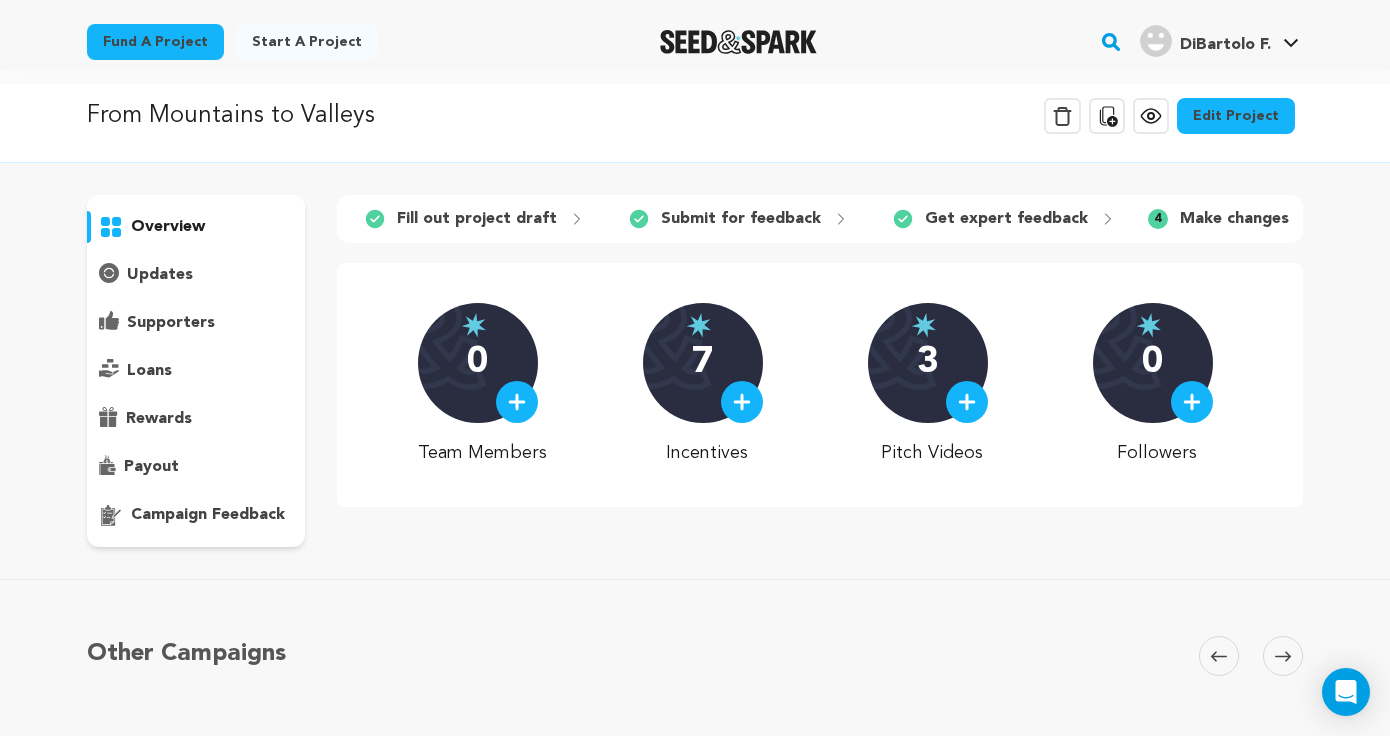 click on "campaign feedback" at bounding box center [208, 515] 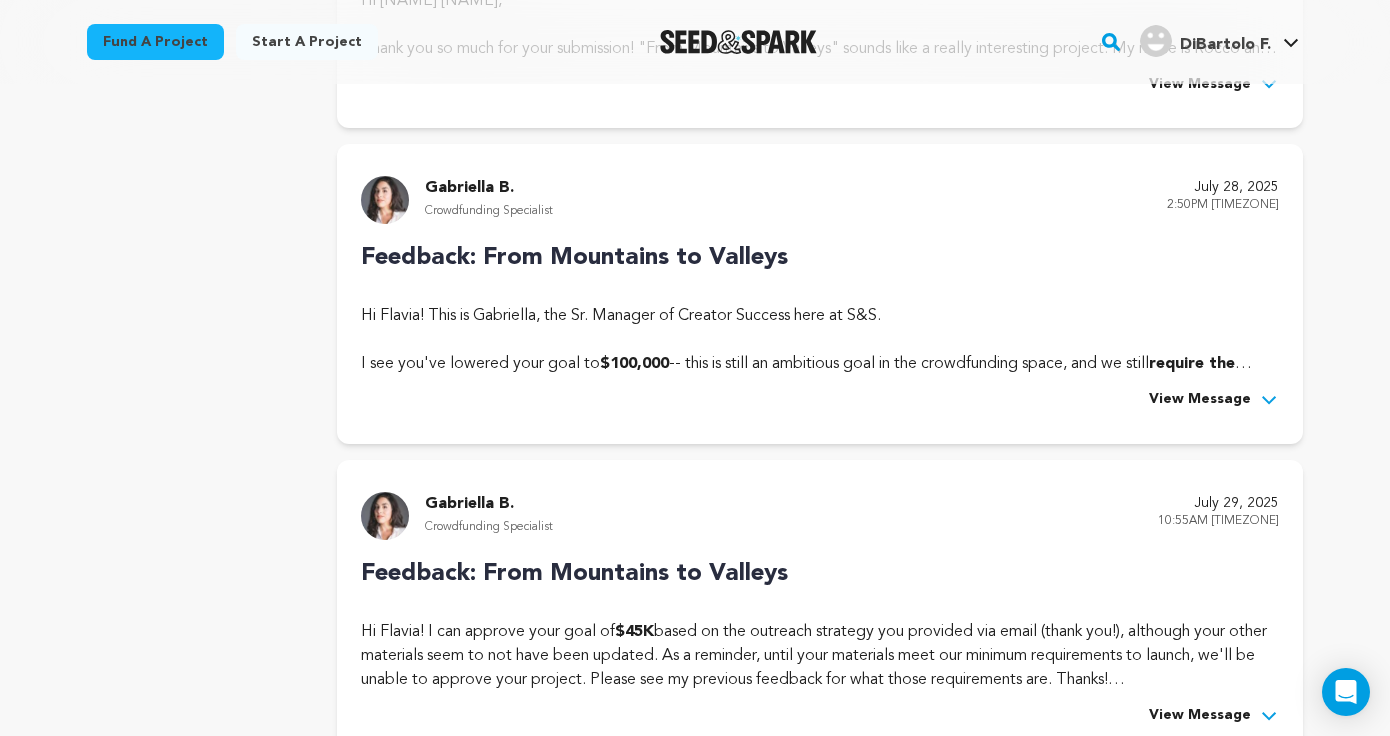 scroll, scrollTop: 816, scrollLeft: 0, axis: vertical 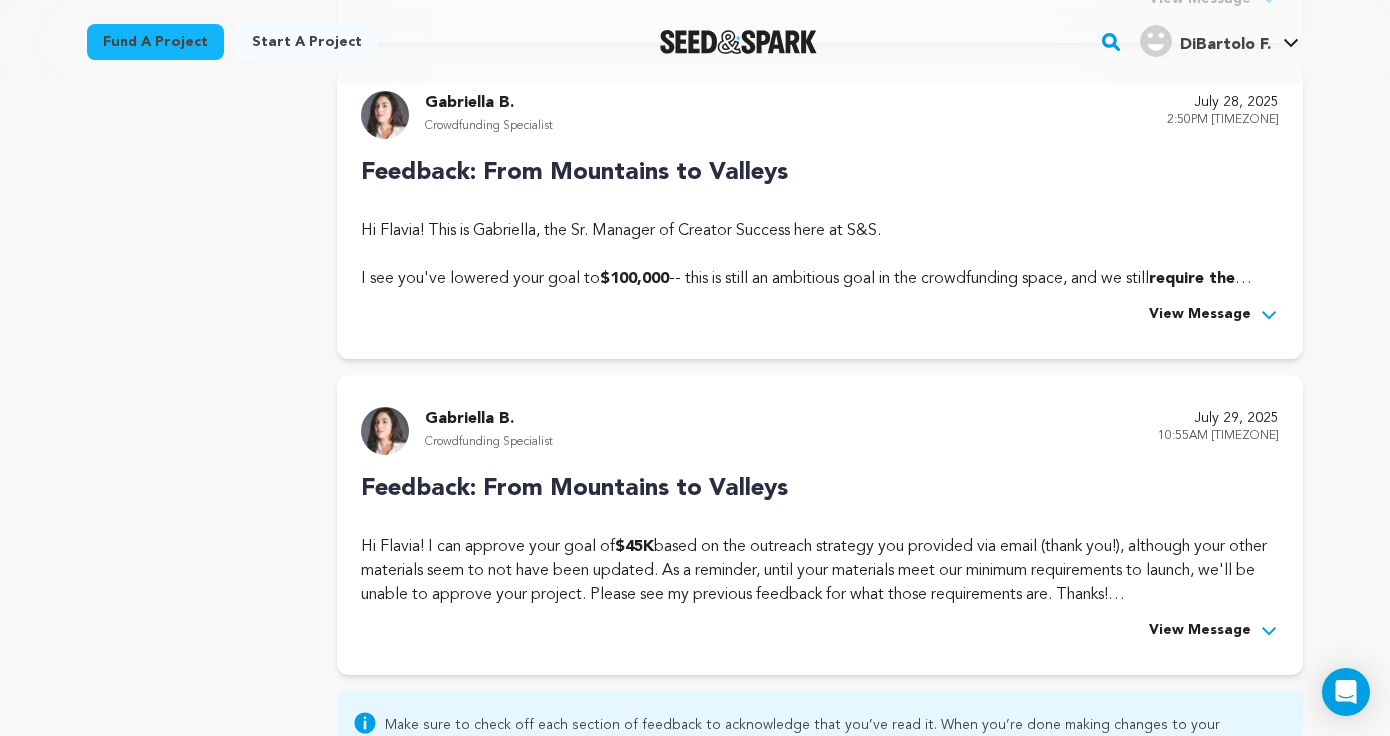 click on "View Message" at bounding box center [1200, 315] 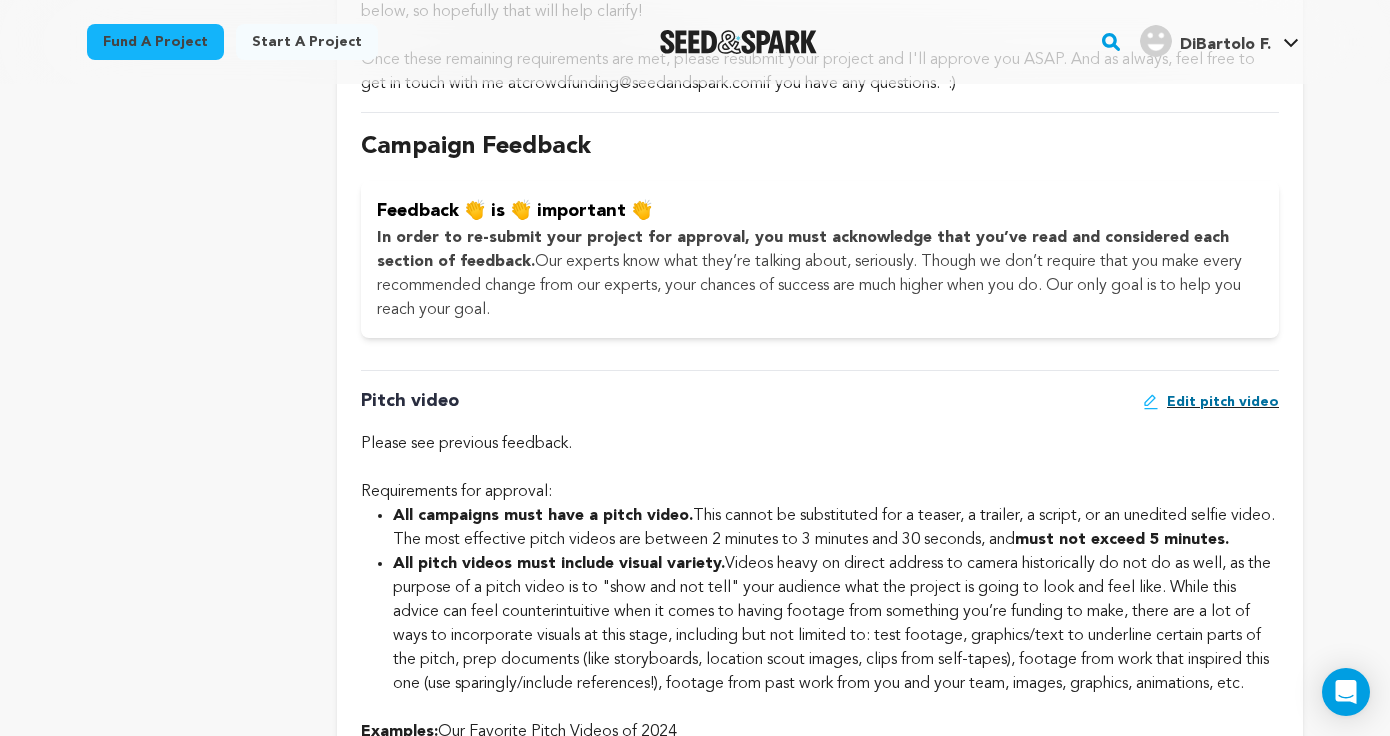 scroll, scrollTop: 1787, scrollLeft: 0, axis: vertical 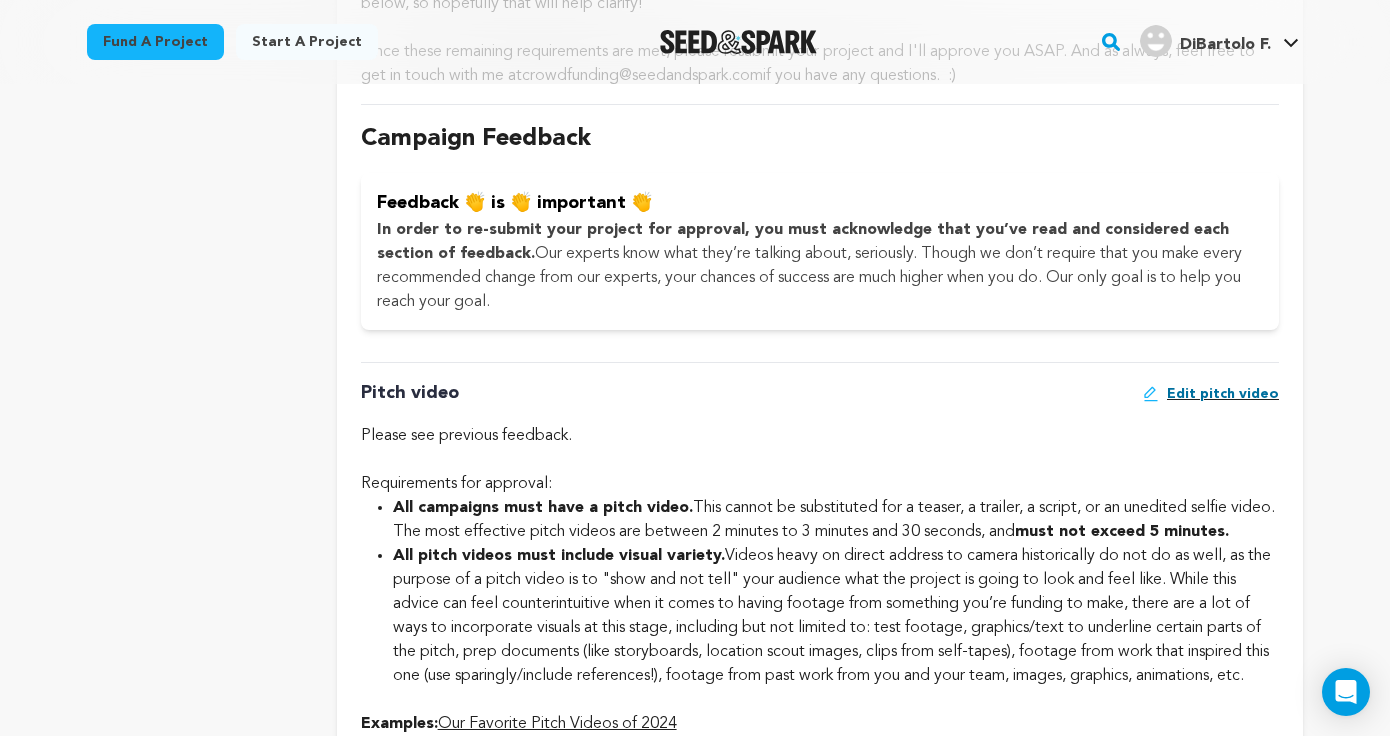 click on "Edit pitch video" at bounding box center [1223, -863] 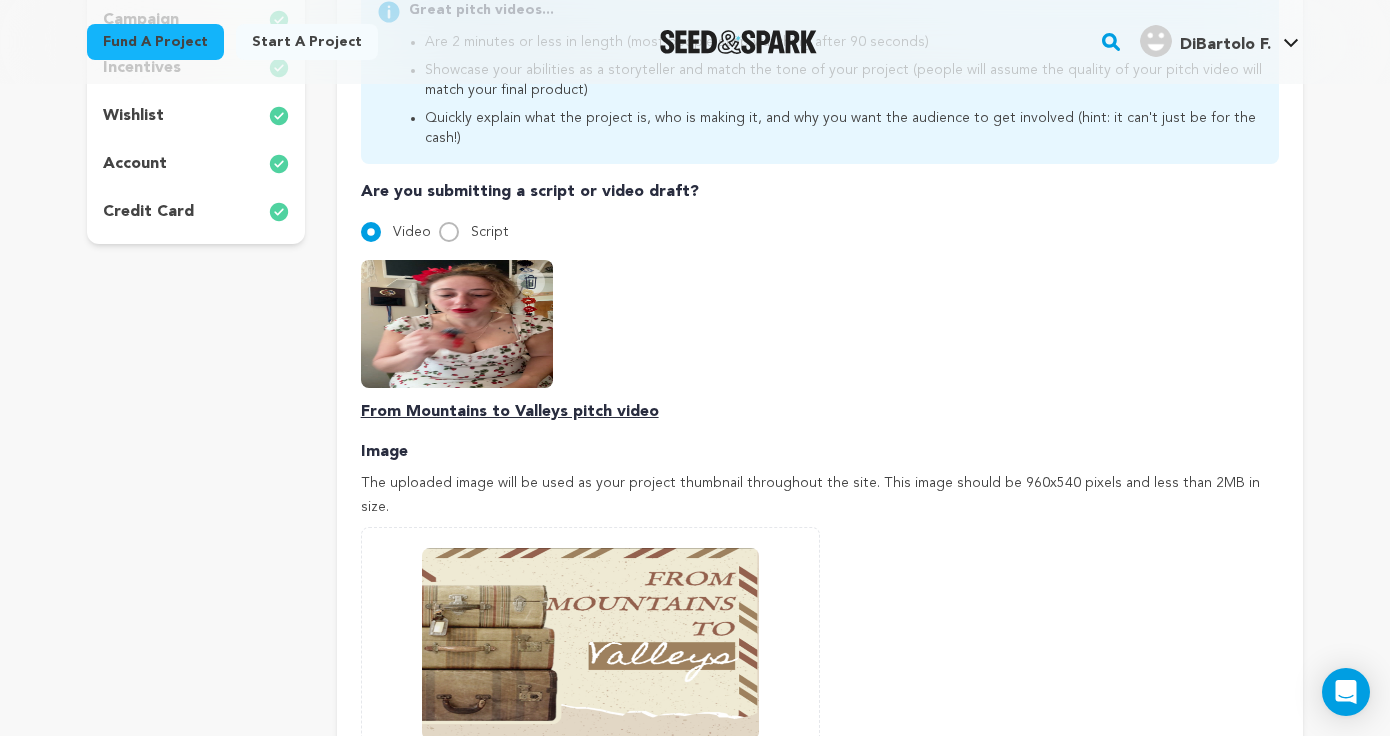 scroll, scrollTop: 611, scrollLeft: 0, axis: vertical 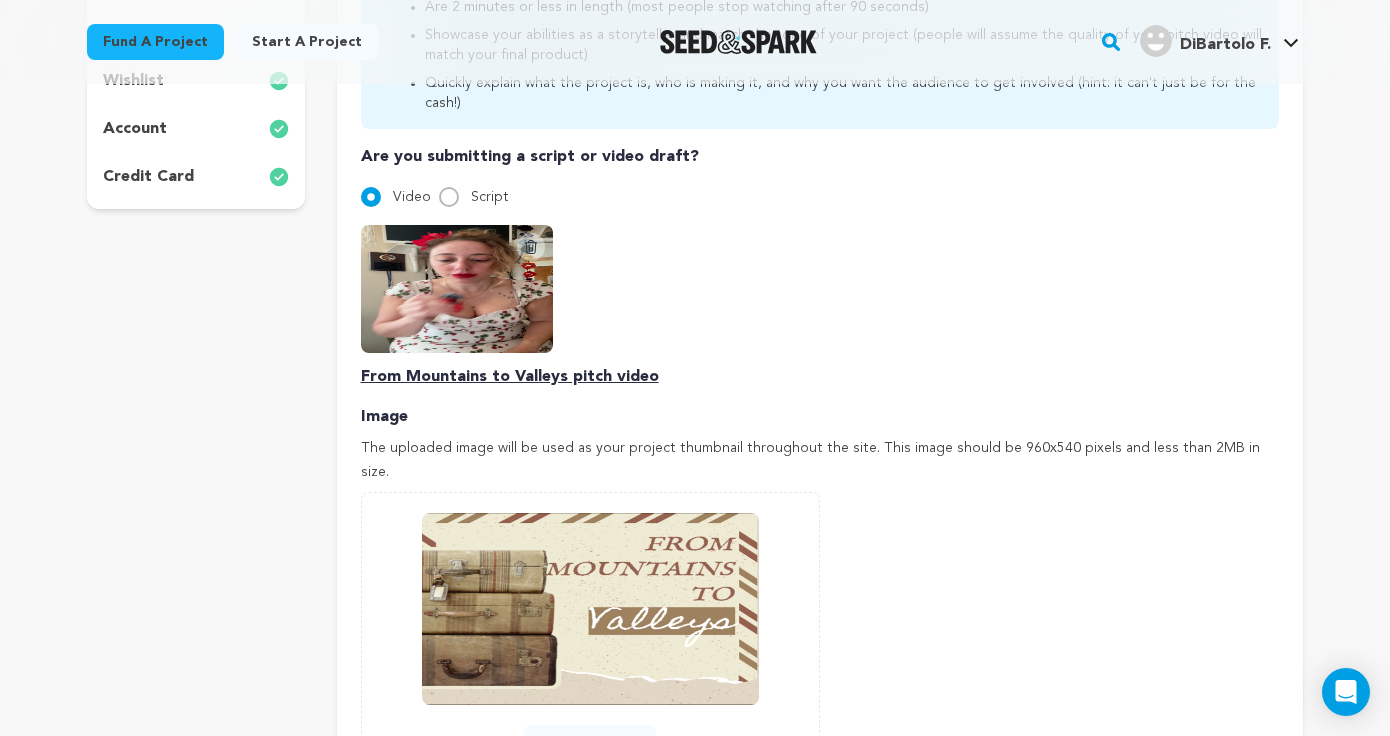 click at bounding box center (457, 289) 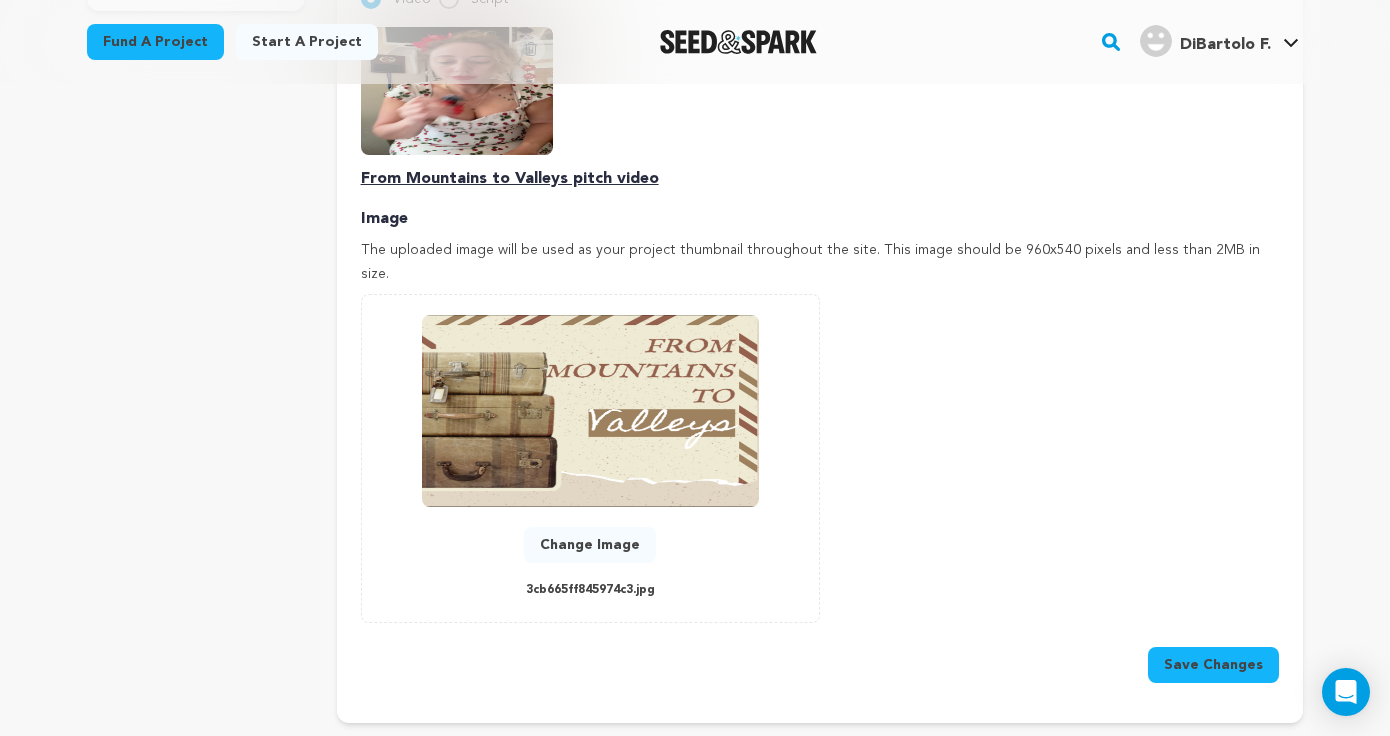 scroll, scrollTop: 761, scrollLeft: 0, axis: vertical 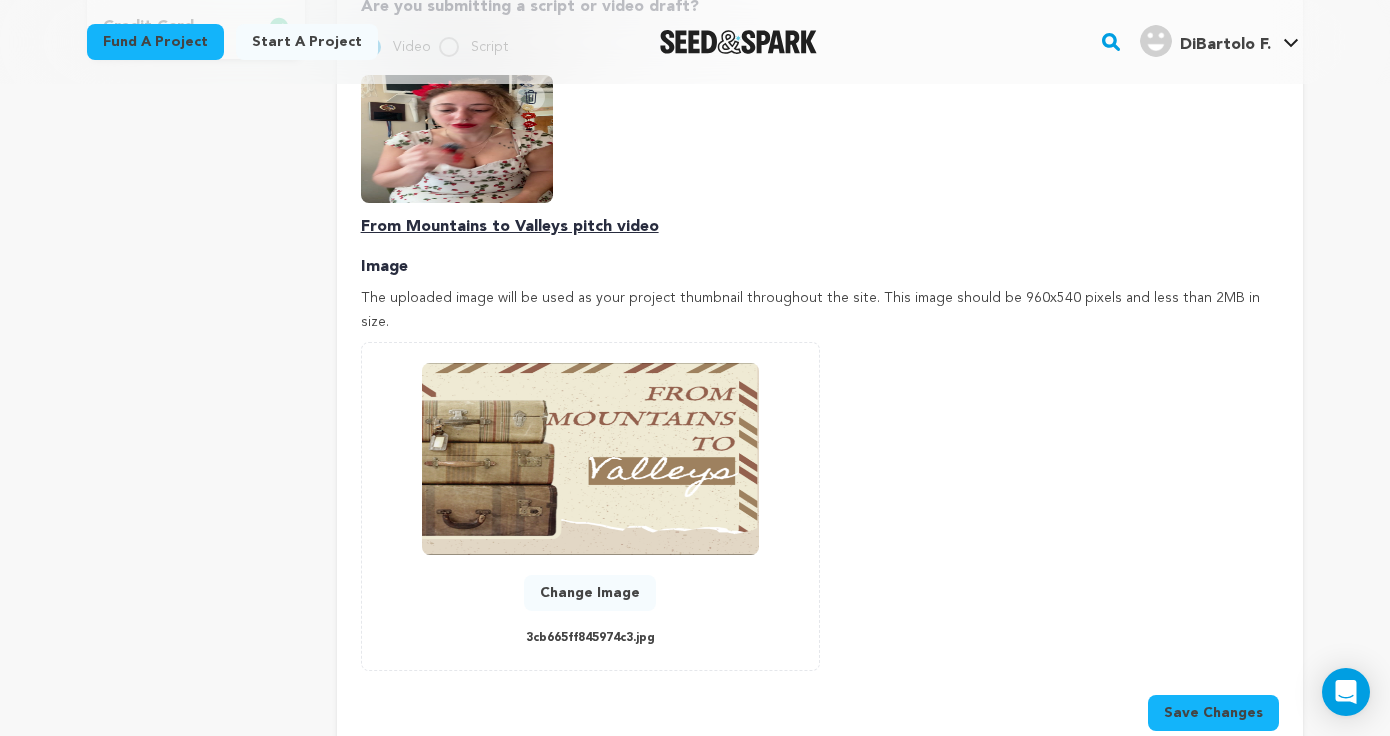click on "From Mountains to Valleys pitch video" at bounding box center (820, 227) 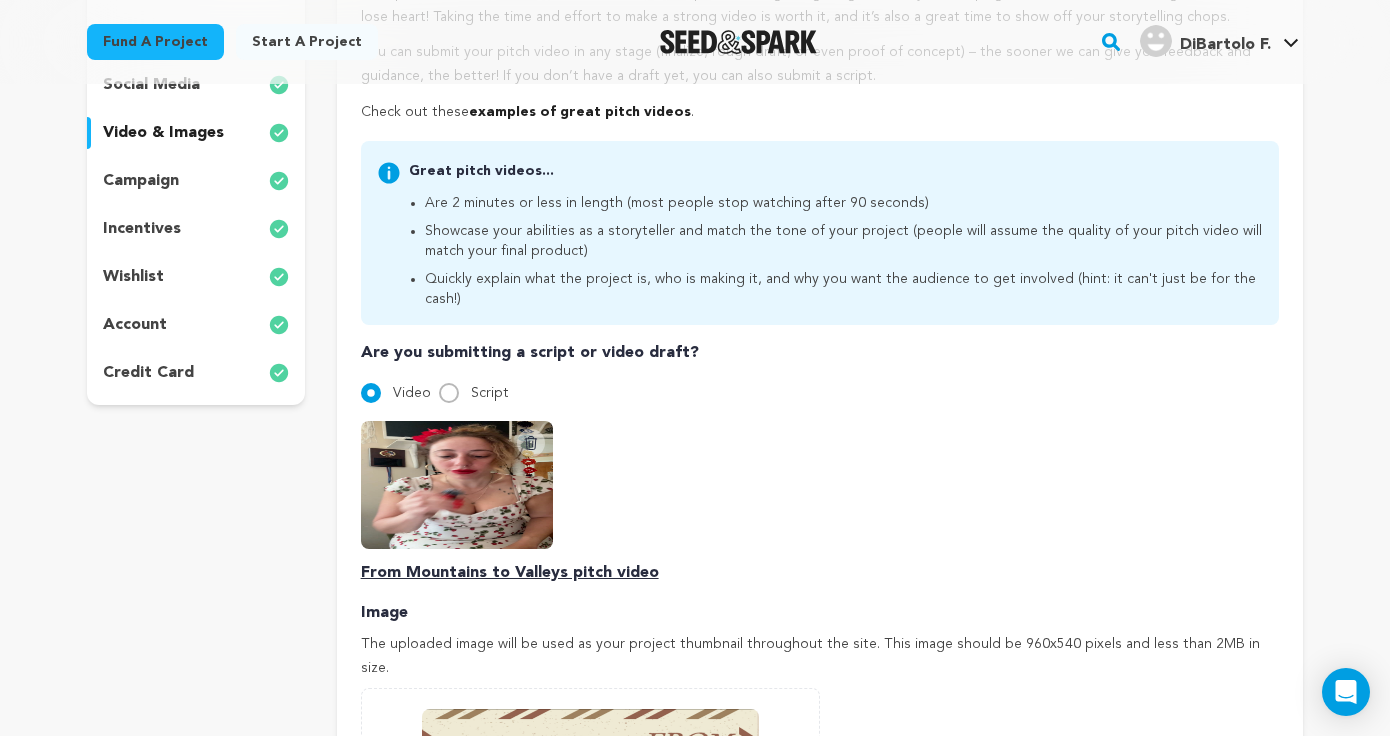 scroll, scrollTop: 421, scrollLeft: 0, axis: vertical 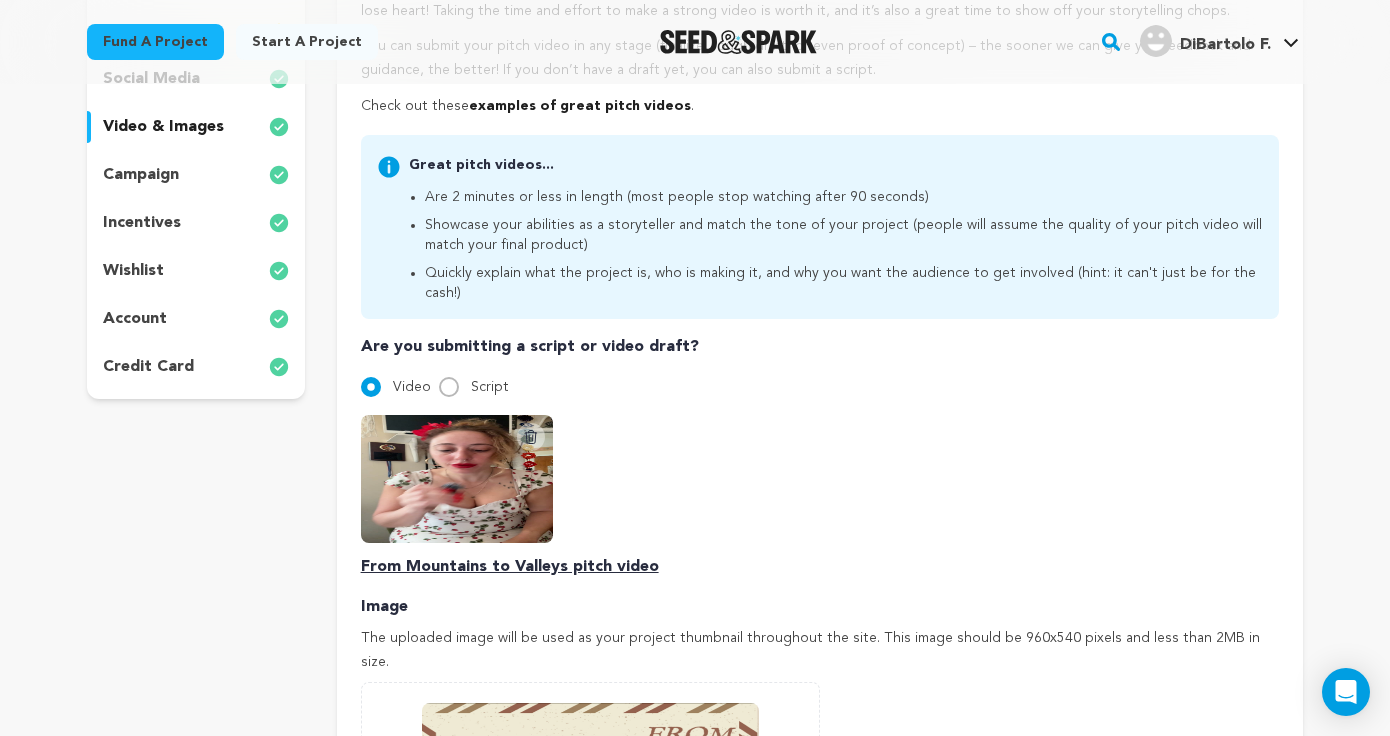 click on "From Mountains to Valleys pitch video" at bounding box center (820, 567) 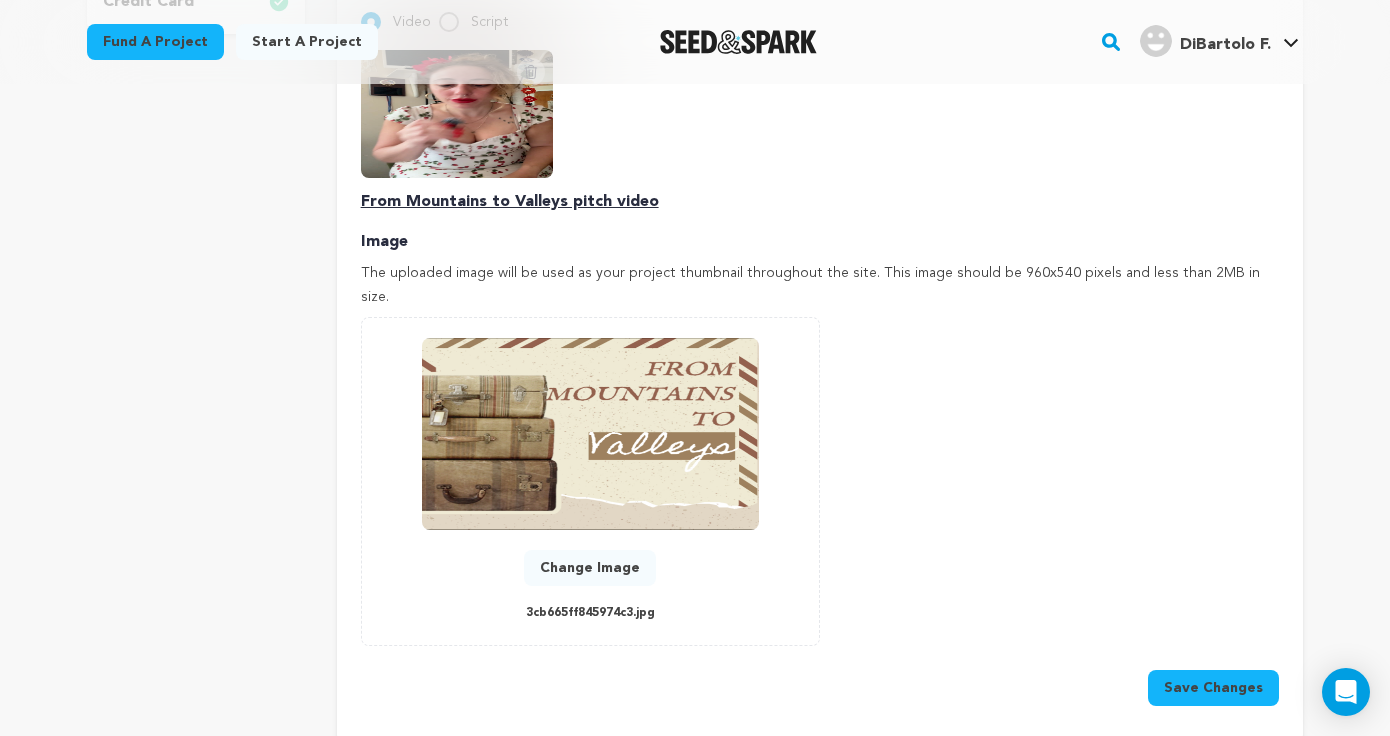scroll, scrollTop: 750, scrollLeft: 0, axis: vertical 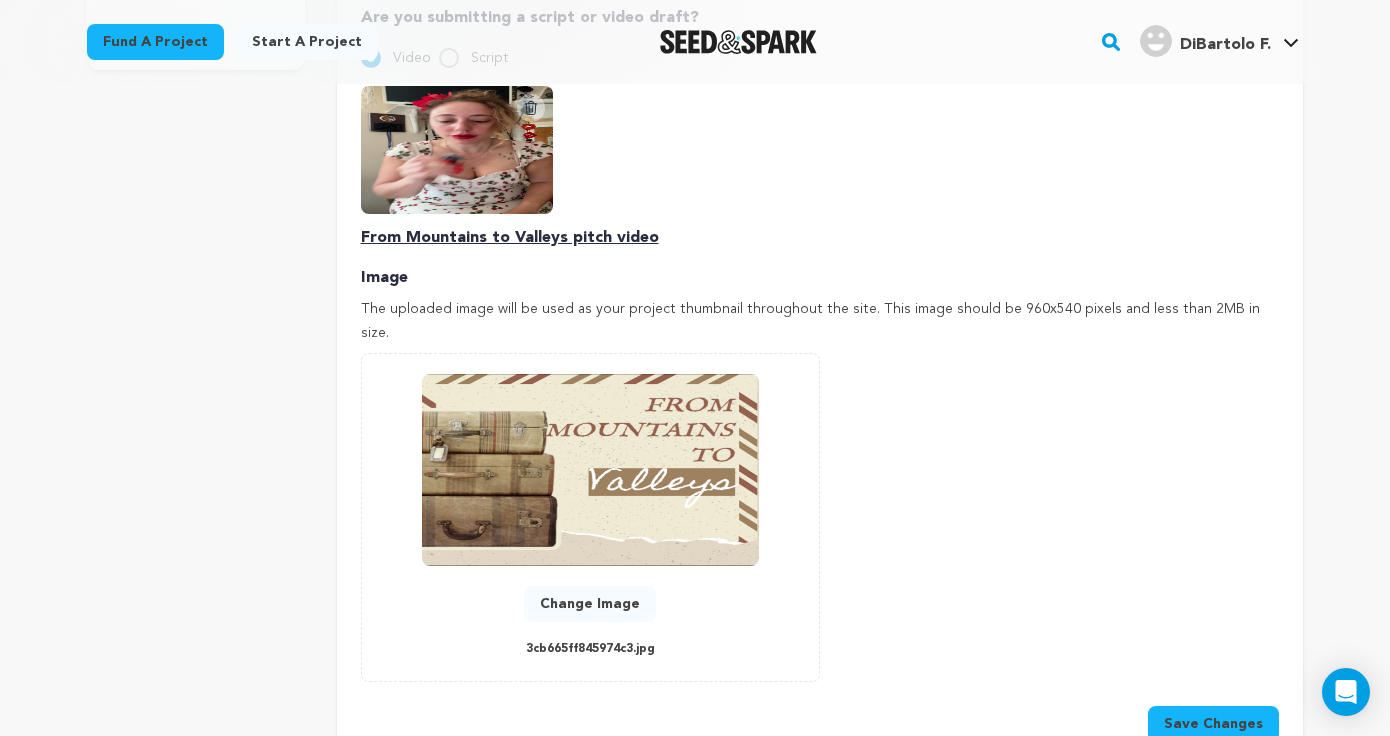 click on "From Mountains to Valleys pitch video" at bounding box center [820, 238] 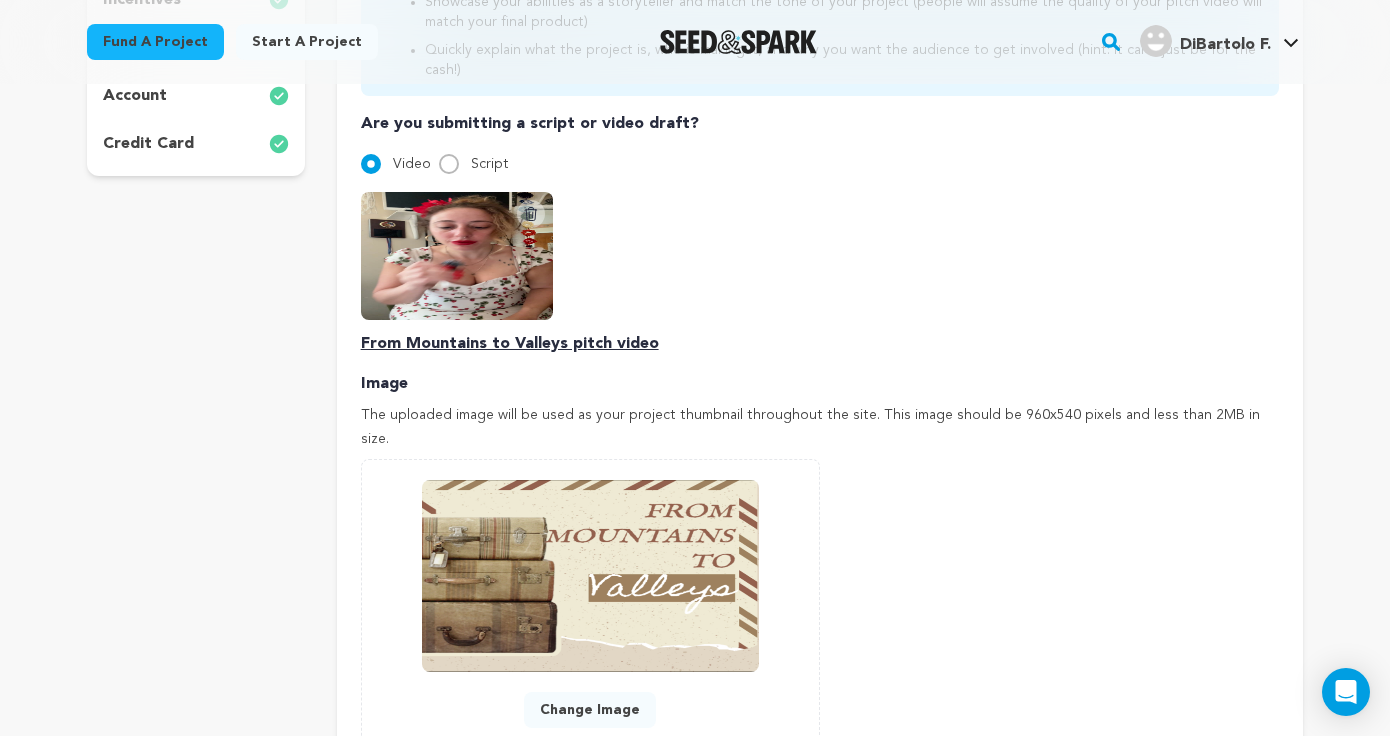 scroll, scrollTop: 588, scrollLeft: 0, axis: vertical 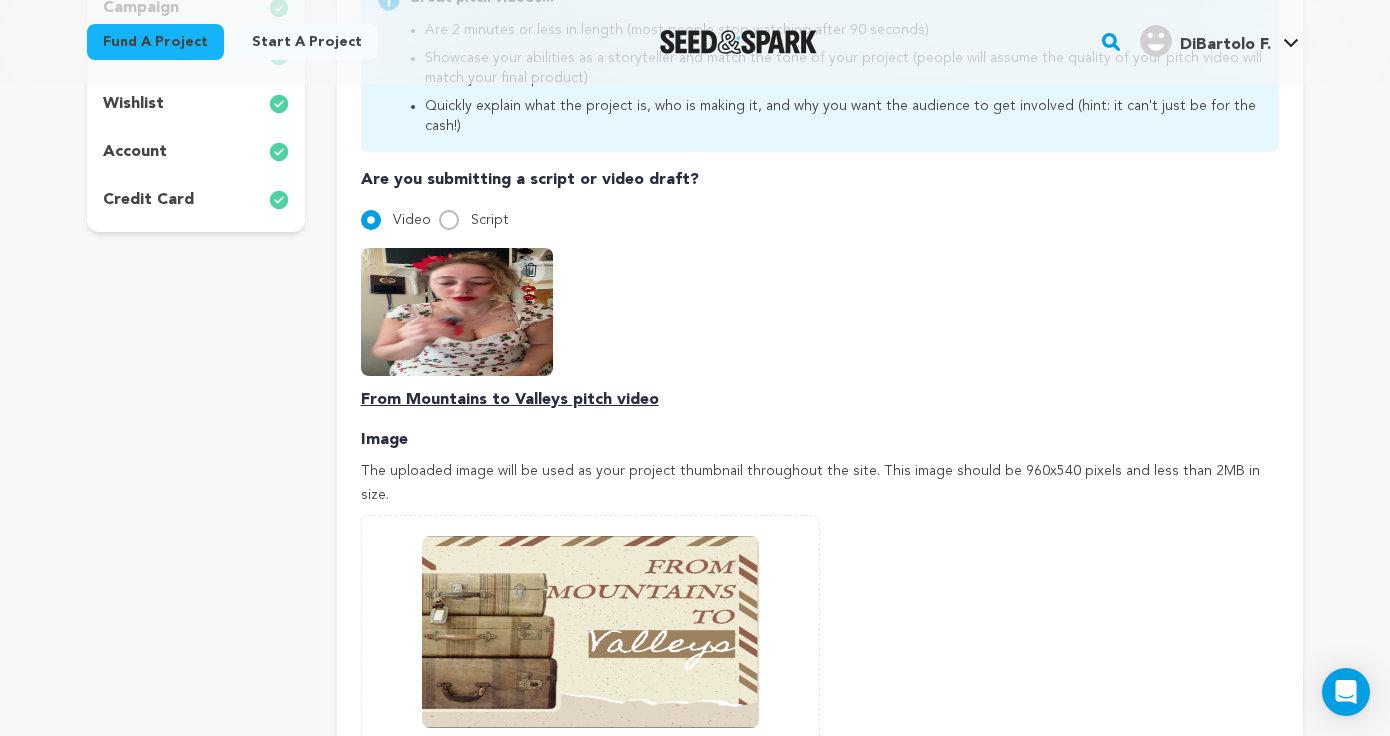 click on "The uploaded image will be used as your project thumbnail throughout the site. This image should be 960x540
pixels and less than 2MB in size." at bounding box center [820, 484] 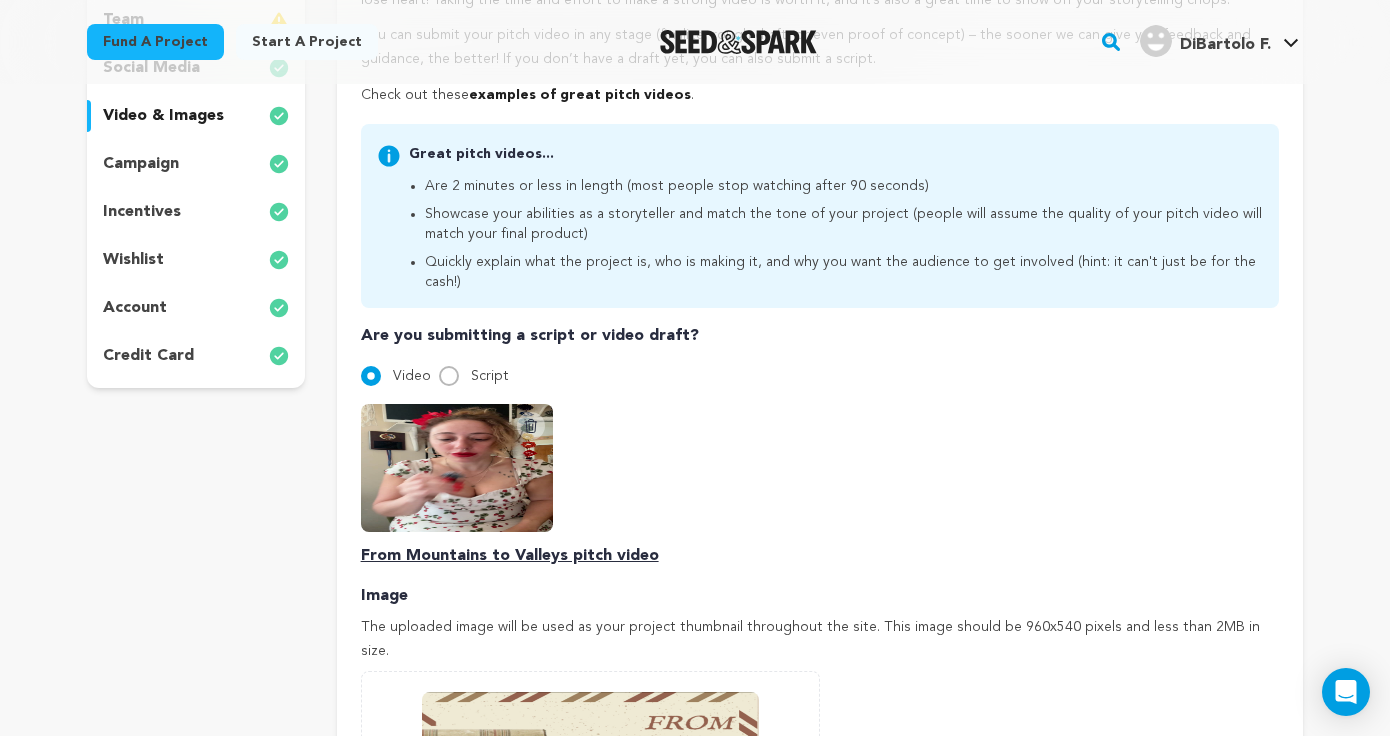 scroll, scrollTop: 440, scrollLeft: 0, axis: vertical 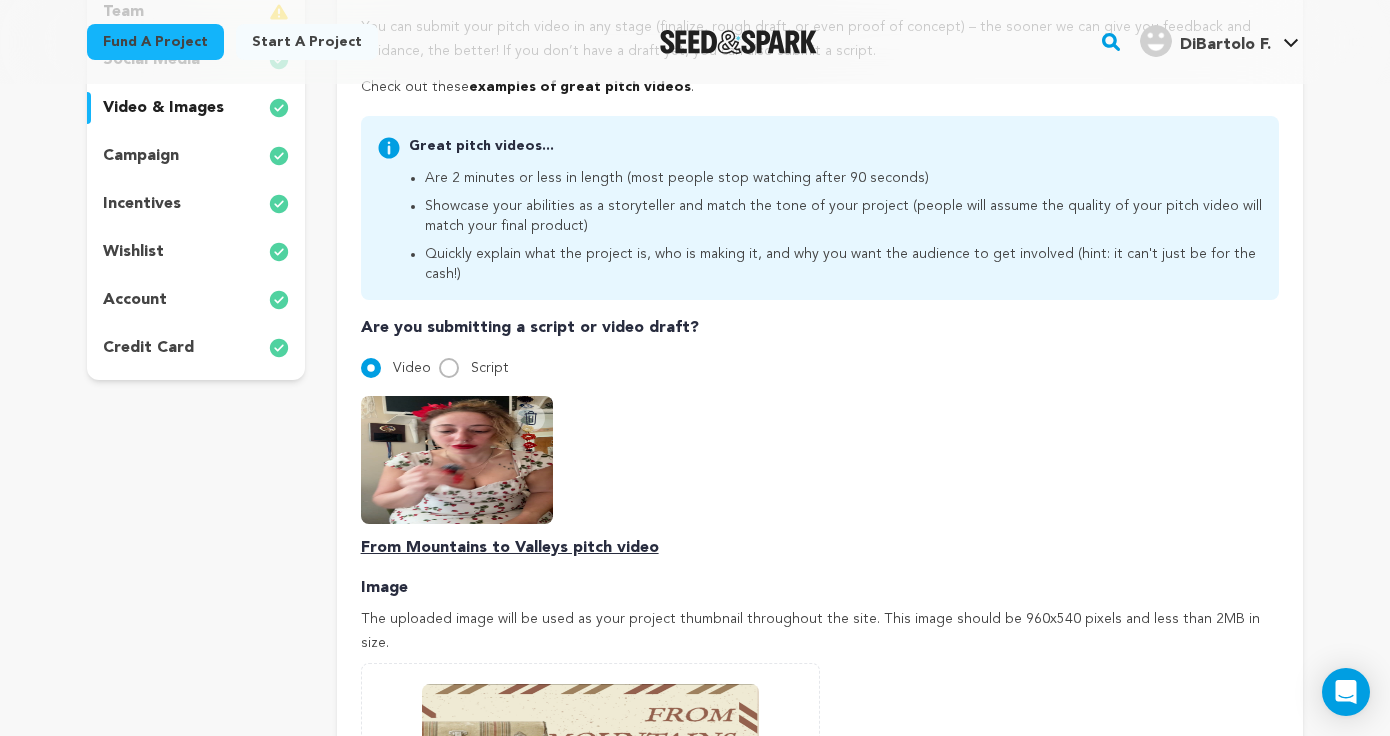 click on "From Mountains to Valleys pitch video" at bounding box center [820, 548] 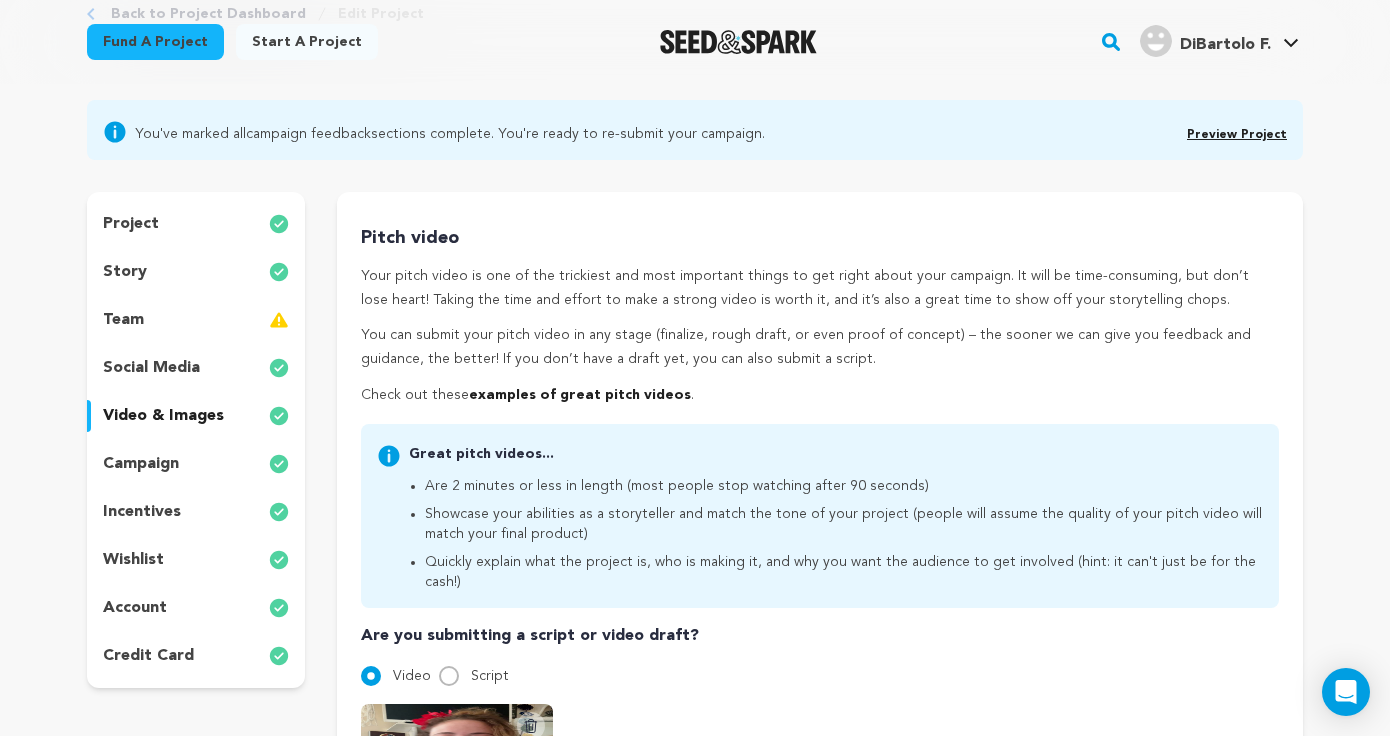 scroll, scrollTop: 210, scrollLeft: 0, axis: vertical 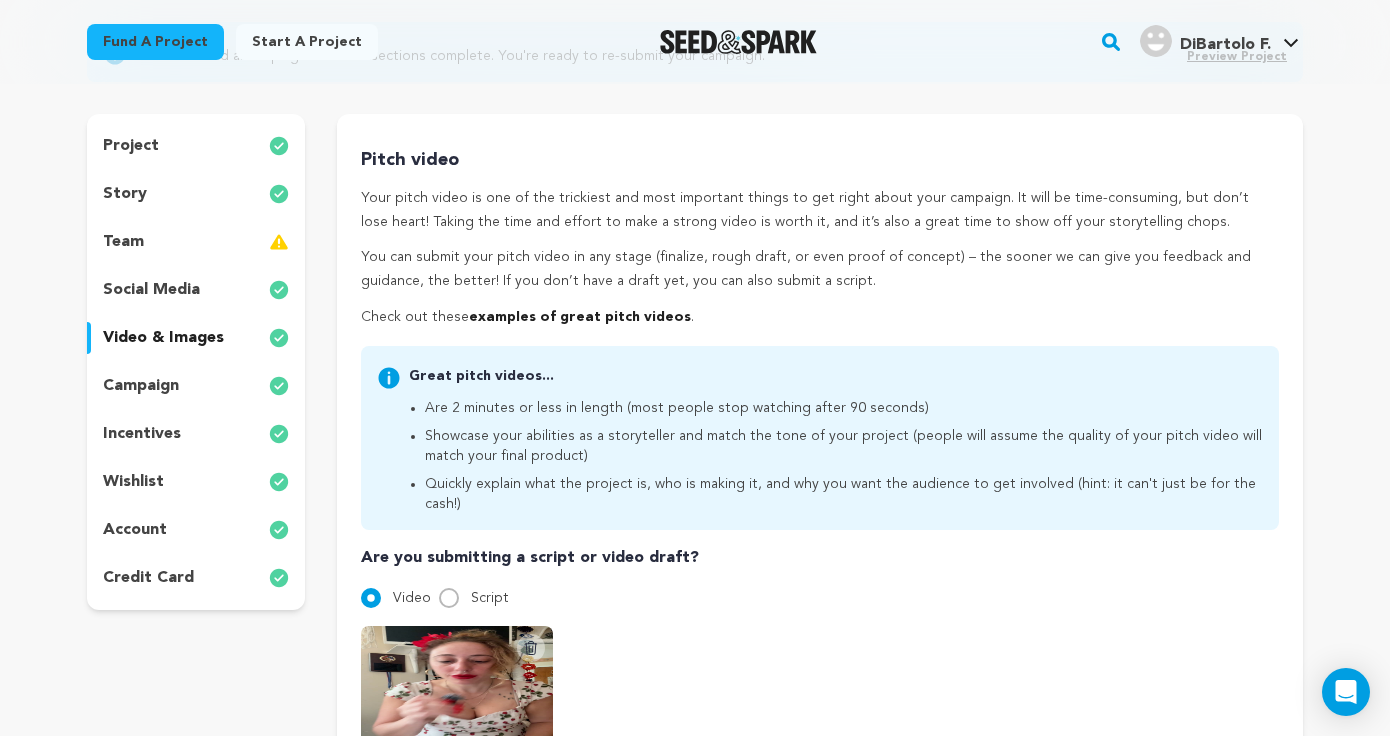 click at bounding box center (389, 440) 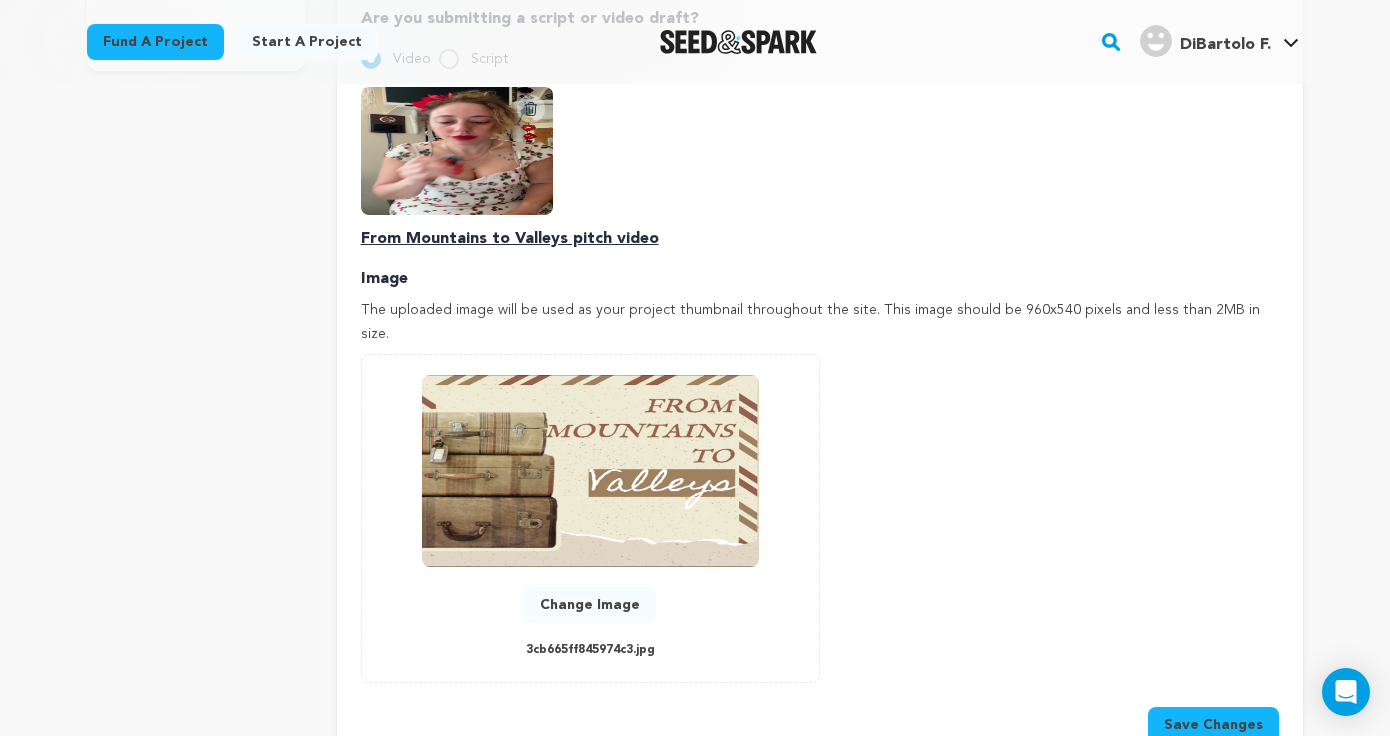 scroll, scrollTop: 861, scrollLeft: 0, axis: vertical 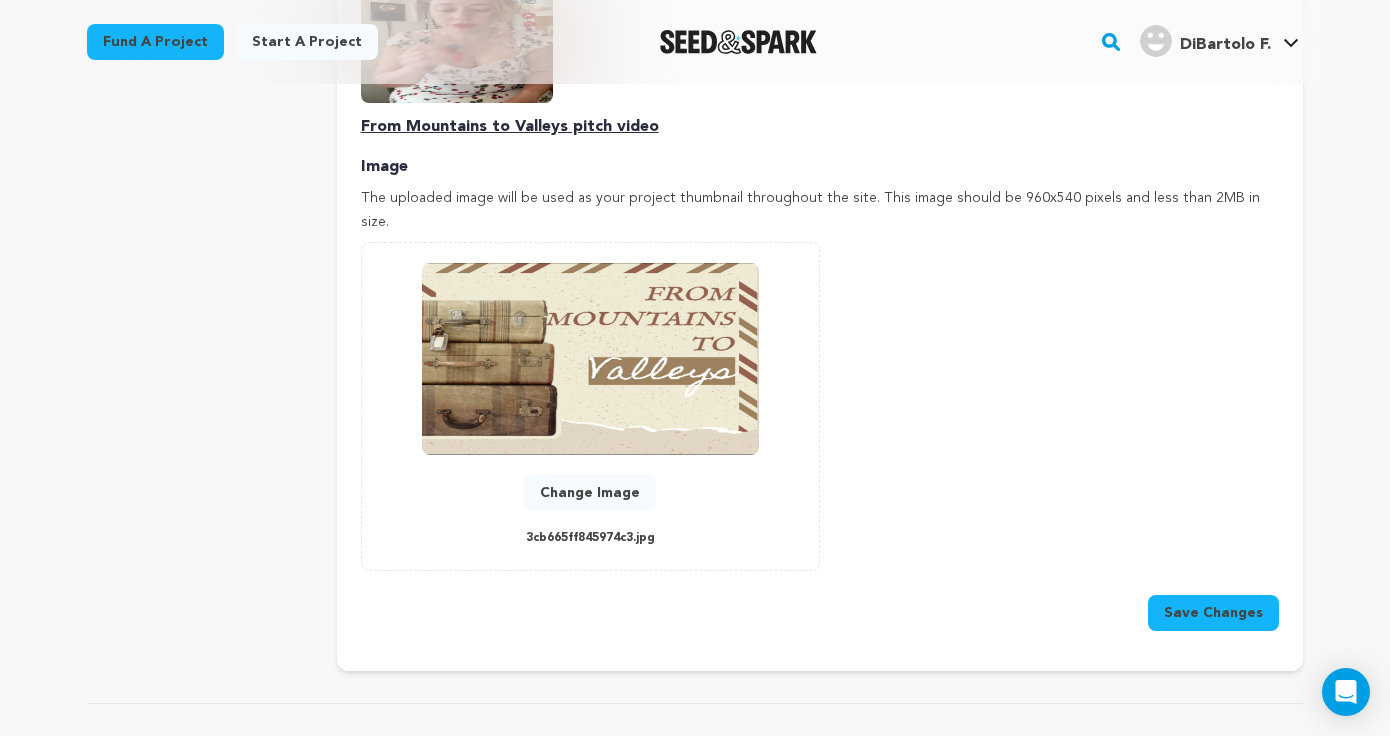 click on "Change Image" at bounding box center [590, 493] 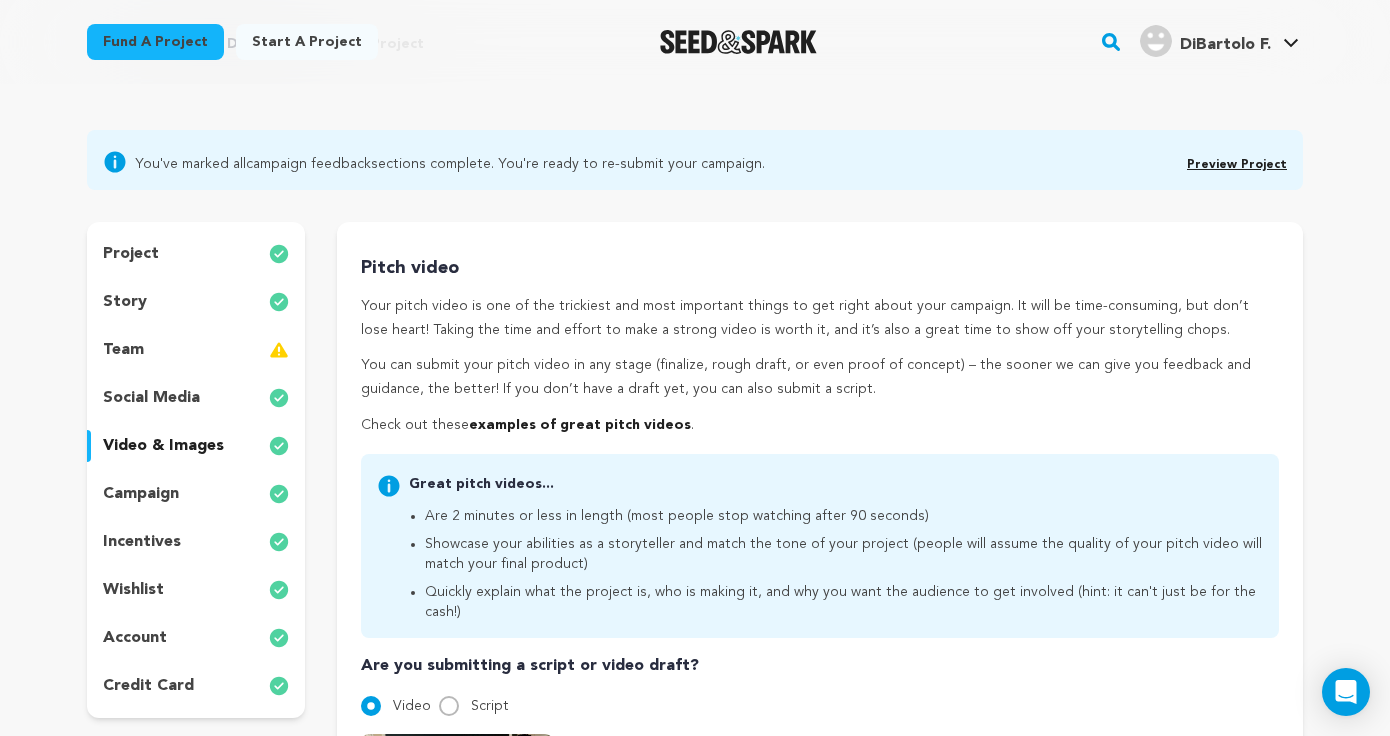 scroll, scrollTop: 0, scrollLeft: 0, axis: both 